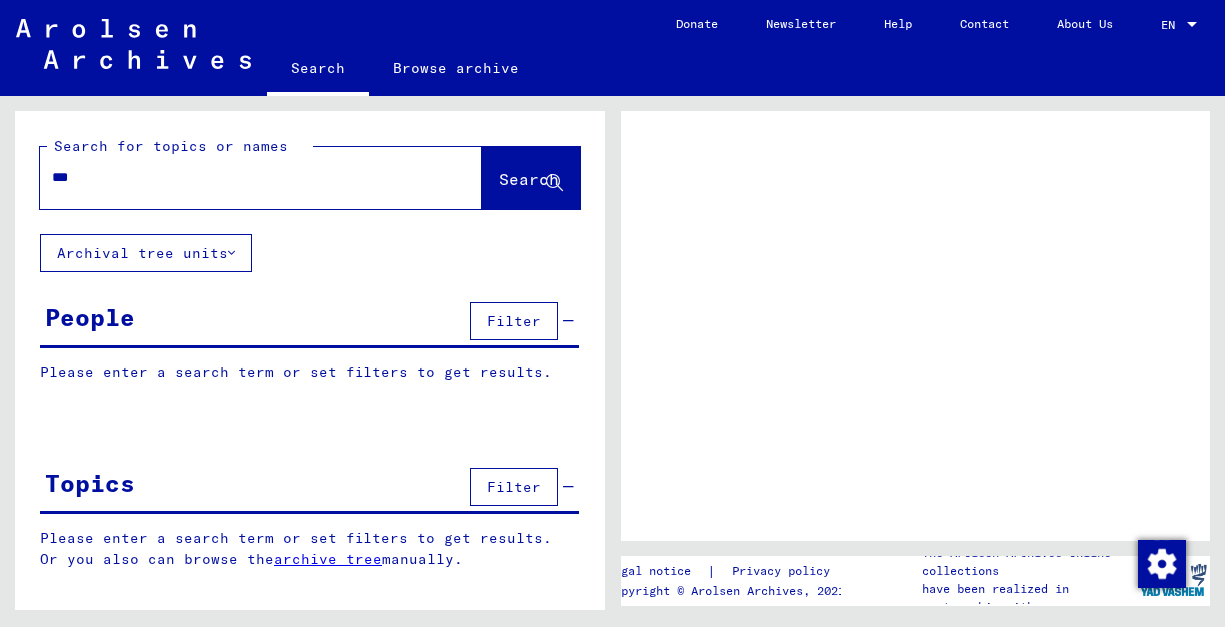 scroll, scrollTop: 0, scrollLeft: 0, axis: both 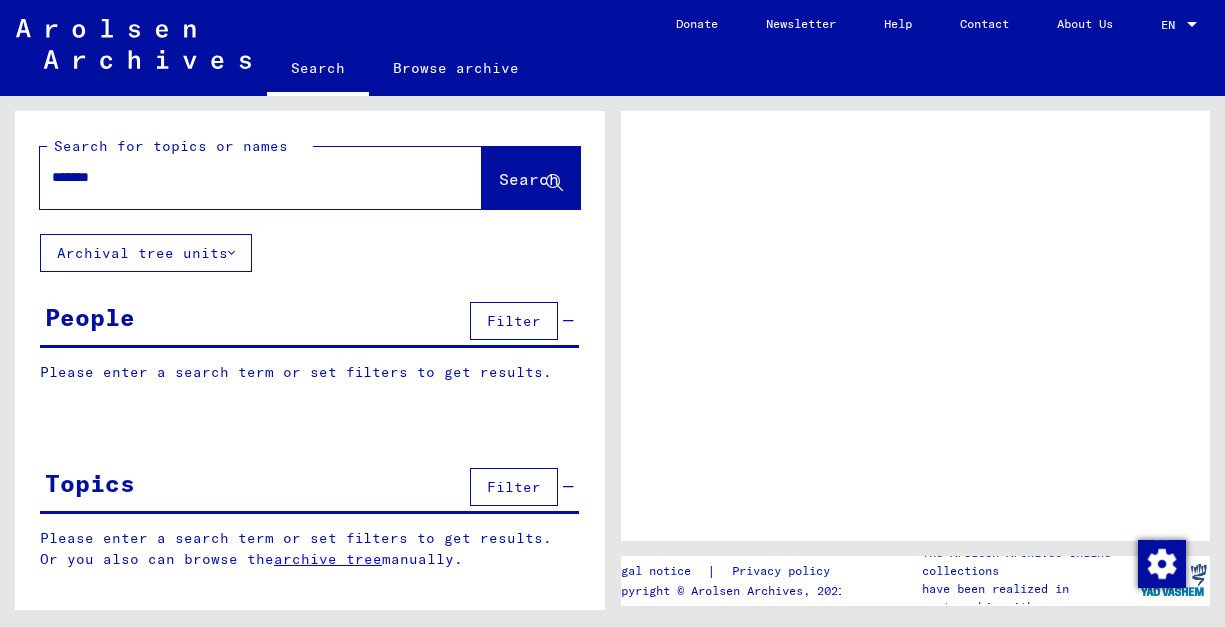 type on "*******" 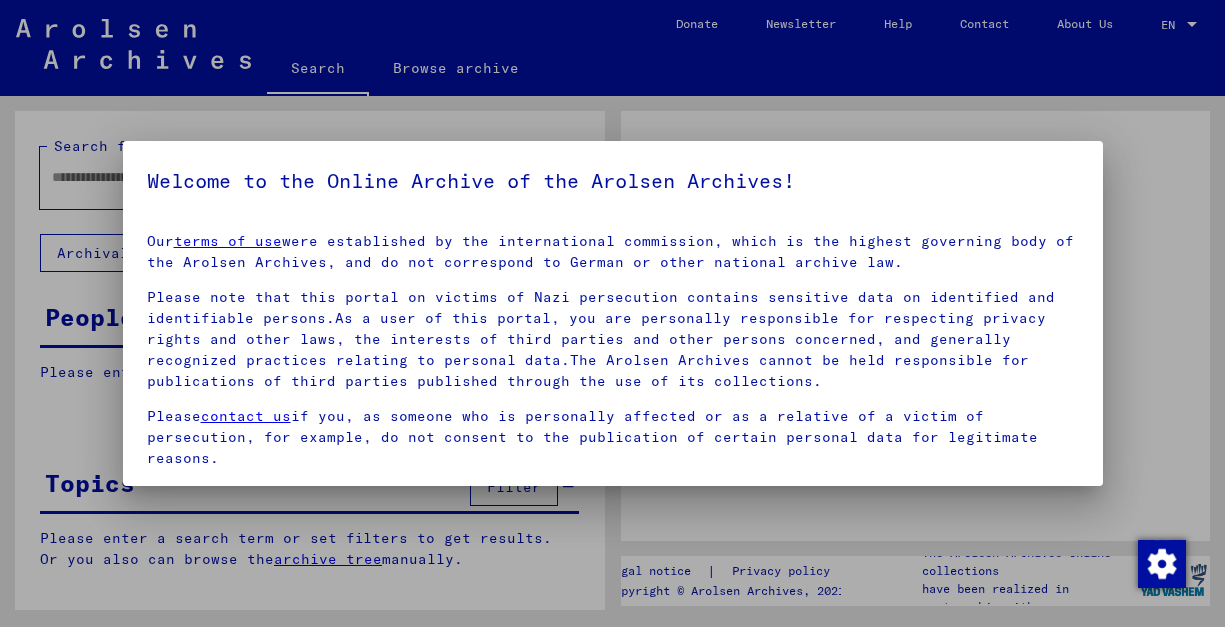 click on "Welcome to the Online Archive of the Arolsen Archives!" at bounding box center [613, 181] 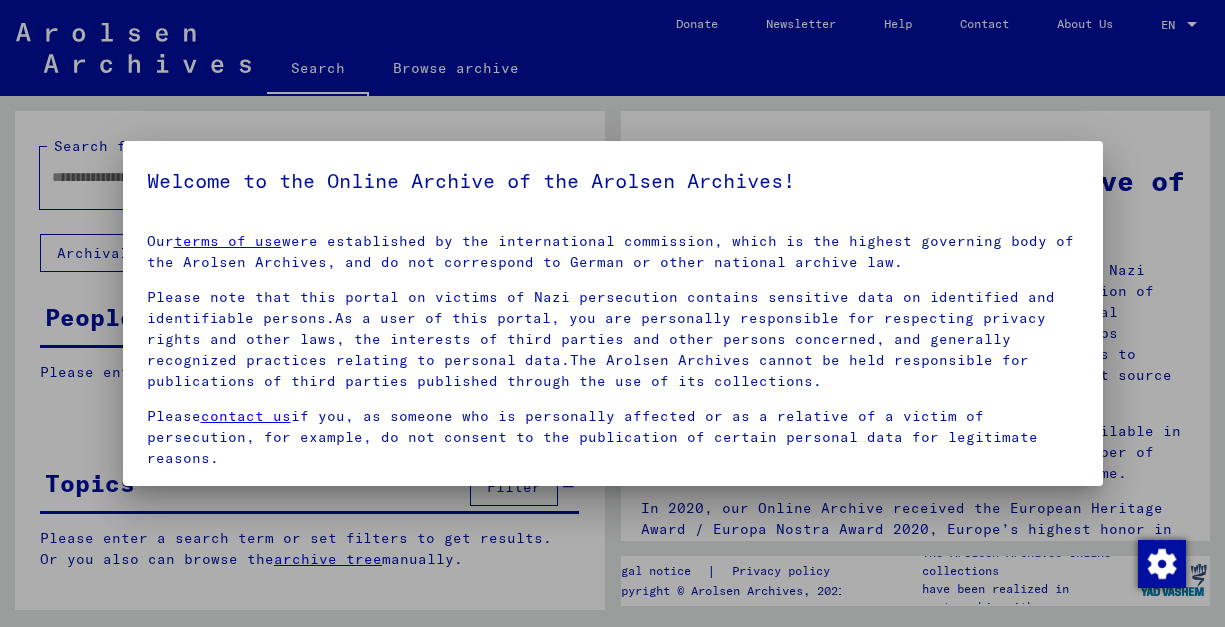 scroll, scrollTop: 0, scrollLeft: 0, axis: both 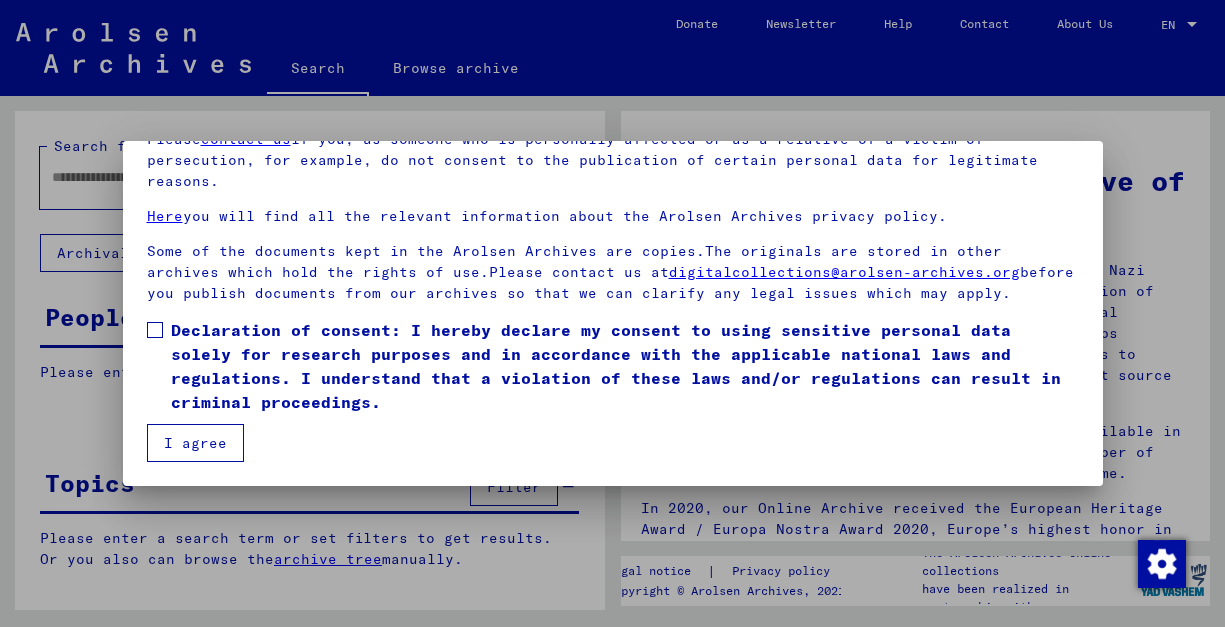 click at bounding box center (155, 330) 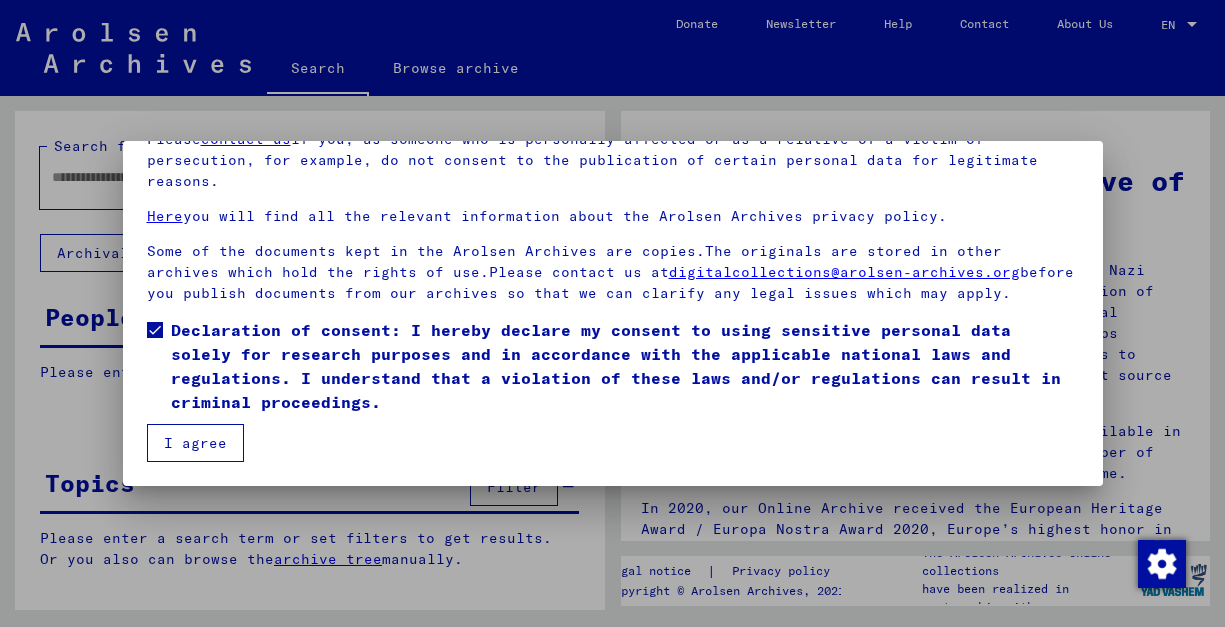 click on "I agree" at bounding box center [195, 443] 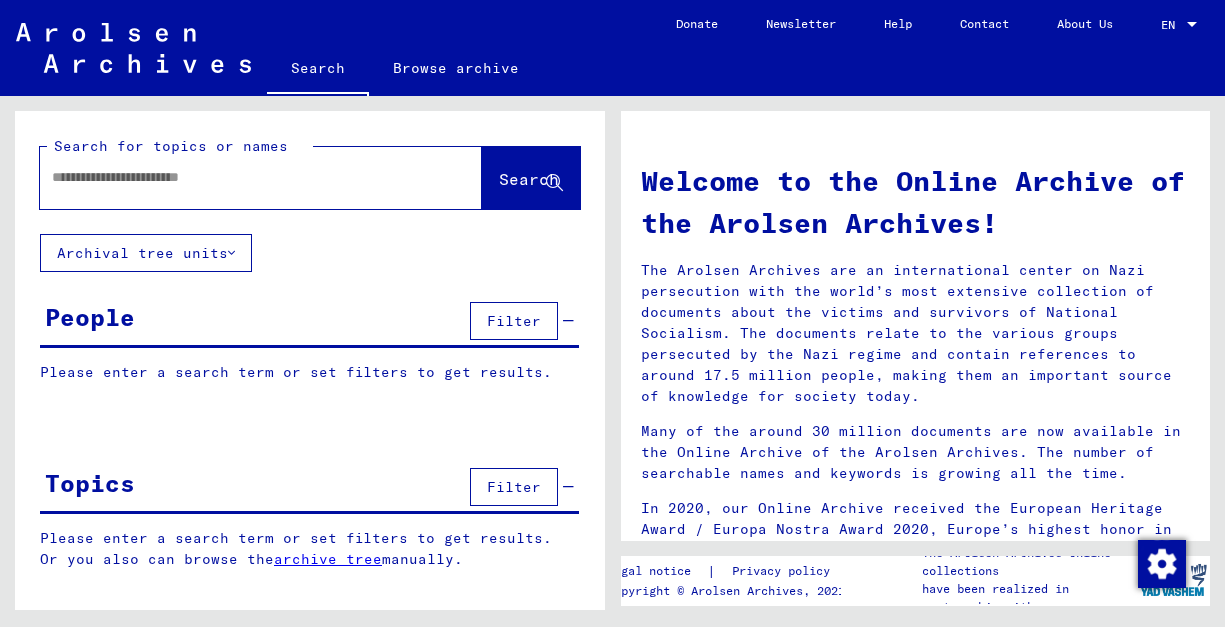 click at bounding box center (237, 177) 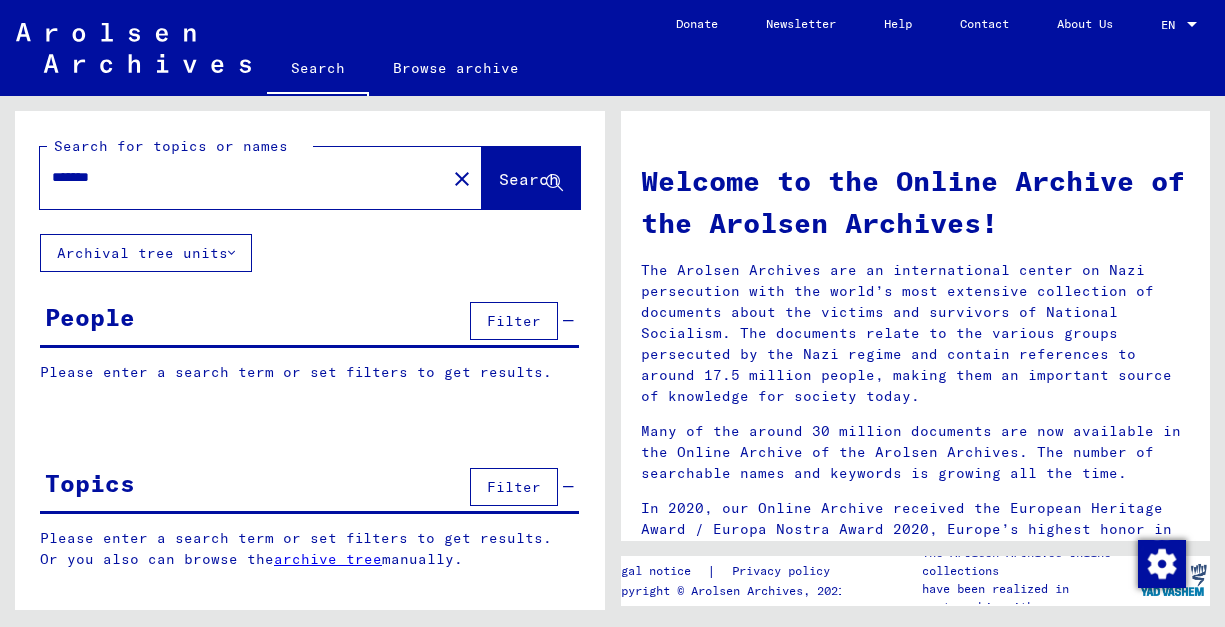 type on "*******" 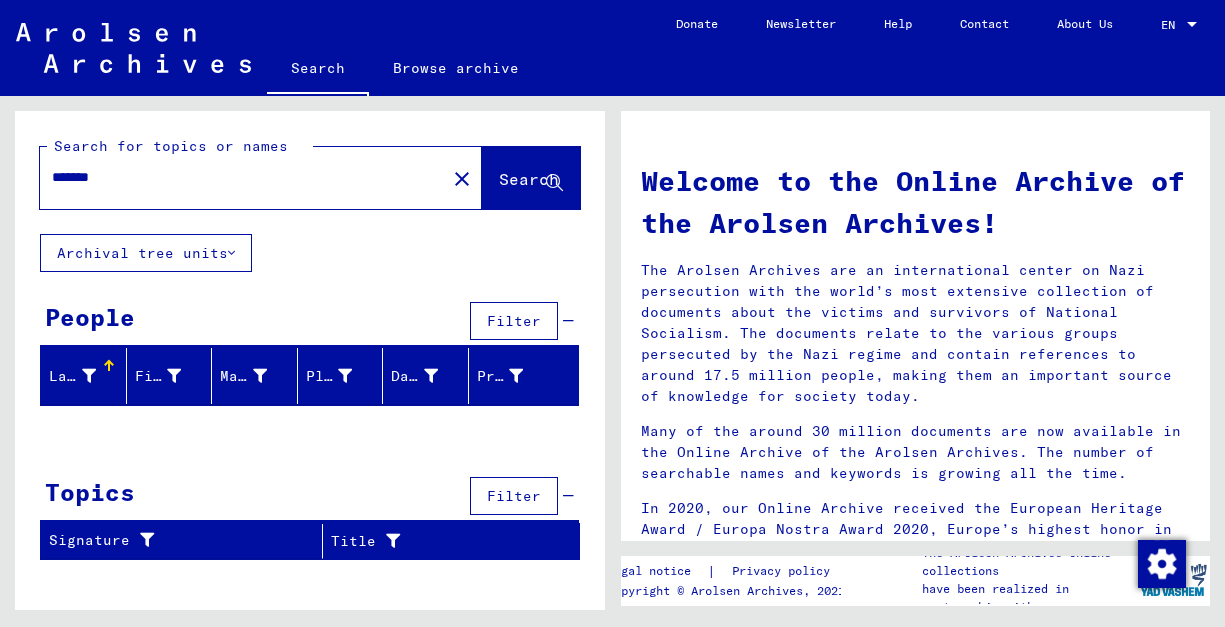 scroll, scrollTop: 0, scrollLeft: 0, axis: both 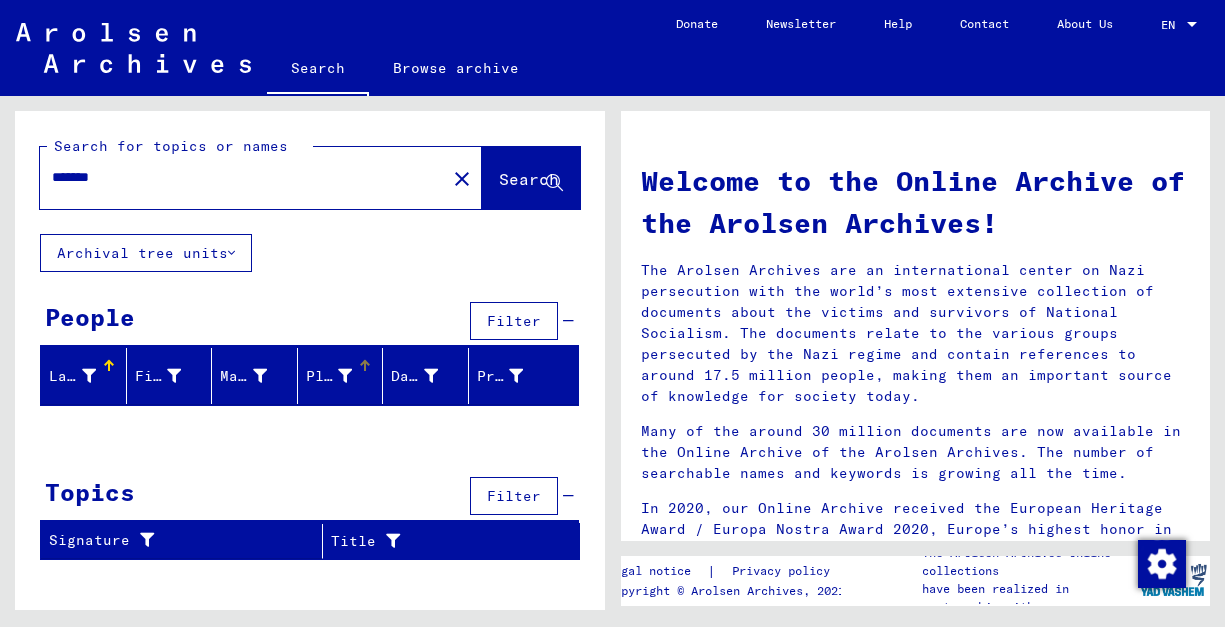 click at bounding box center (345, 376) 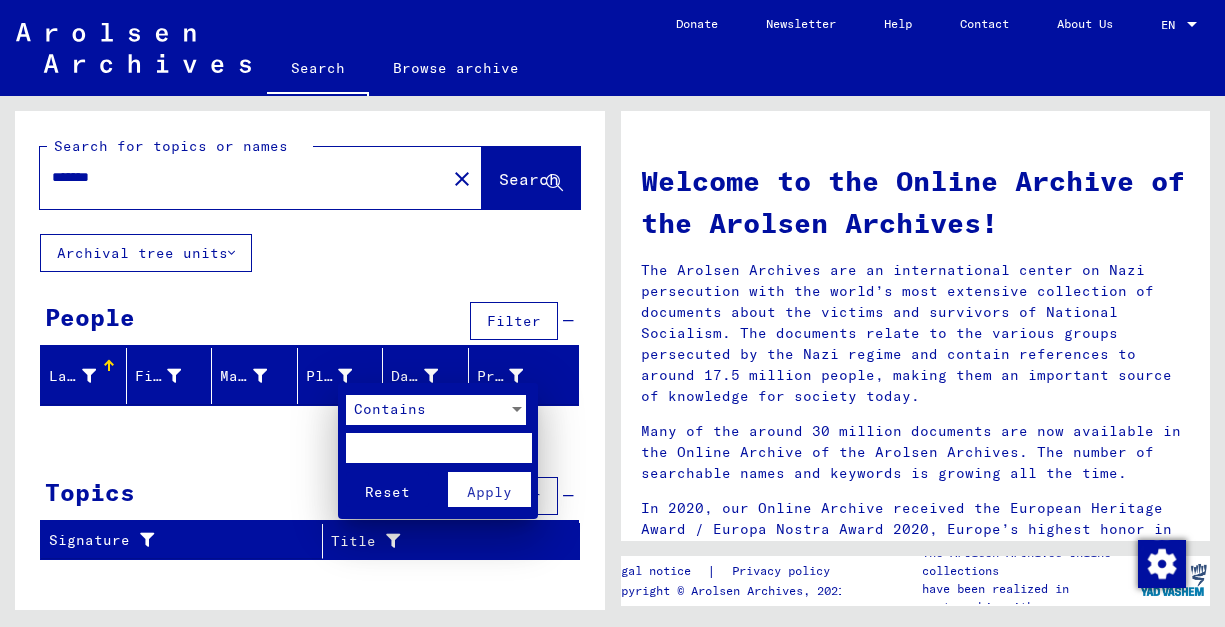 click at bounding box center [438, 448] 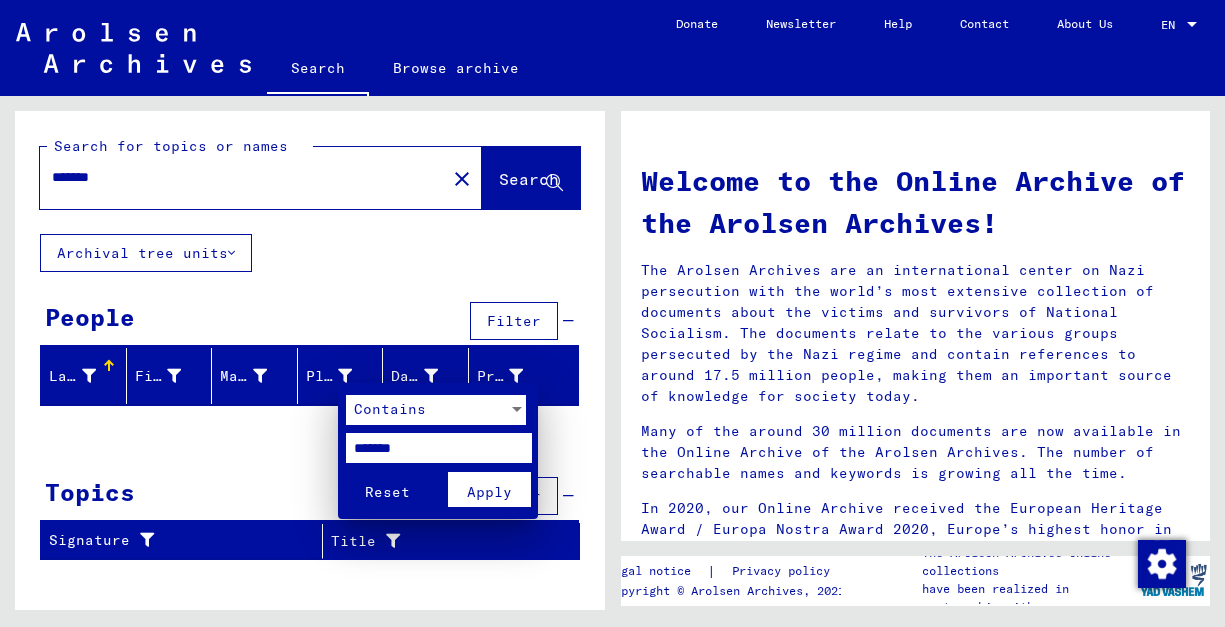 type on "*******" 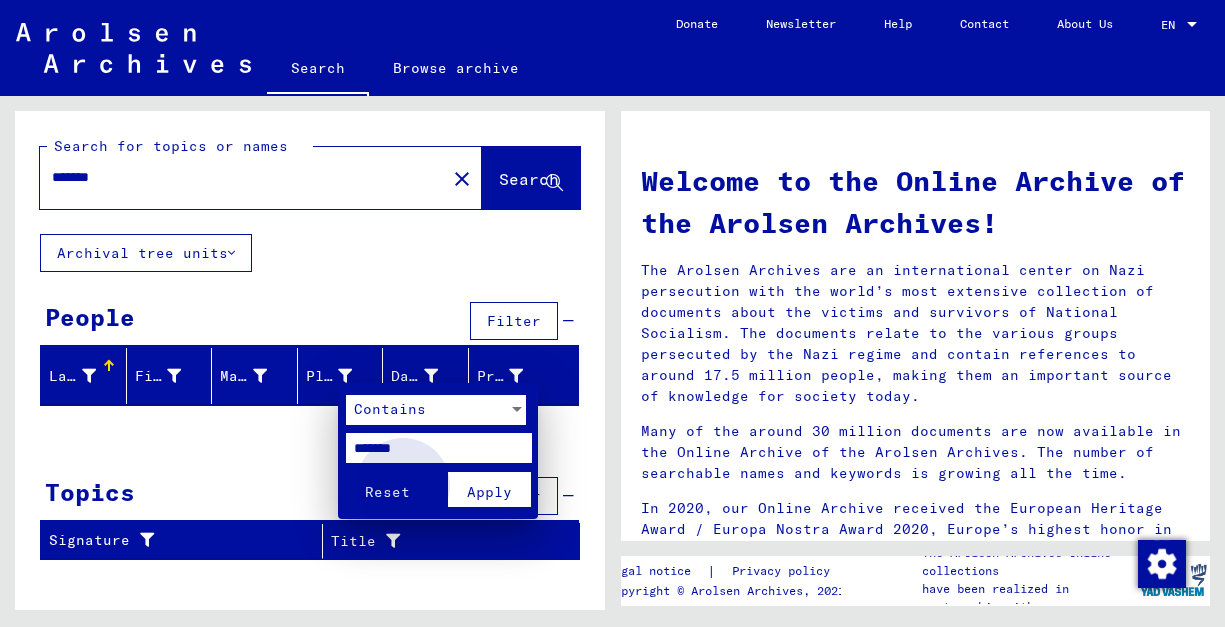 click on "Apply" at bounding box center (489, 489) 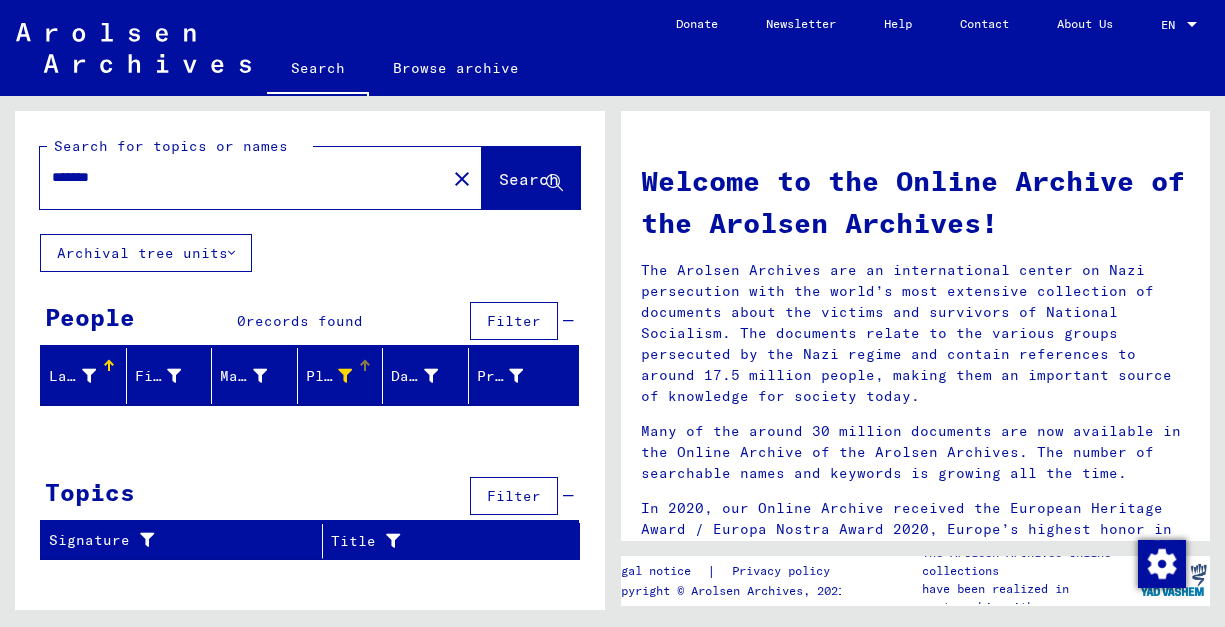 scroll, scrollTop: 0, scrollLeft: 0, axis: both 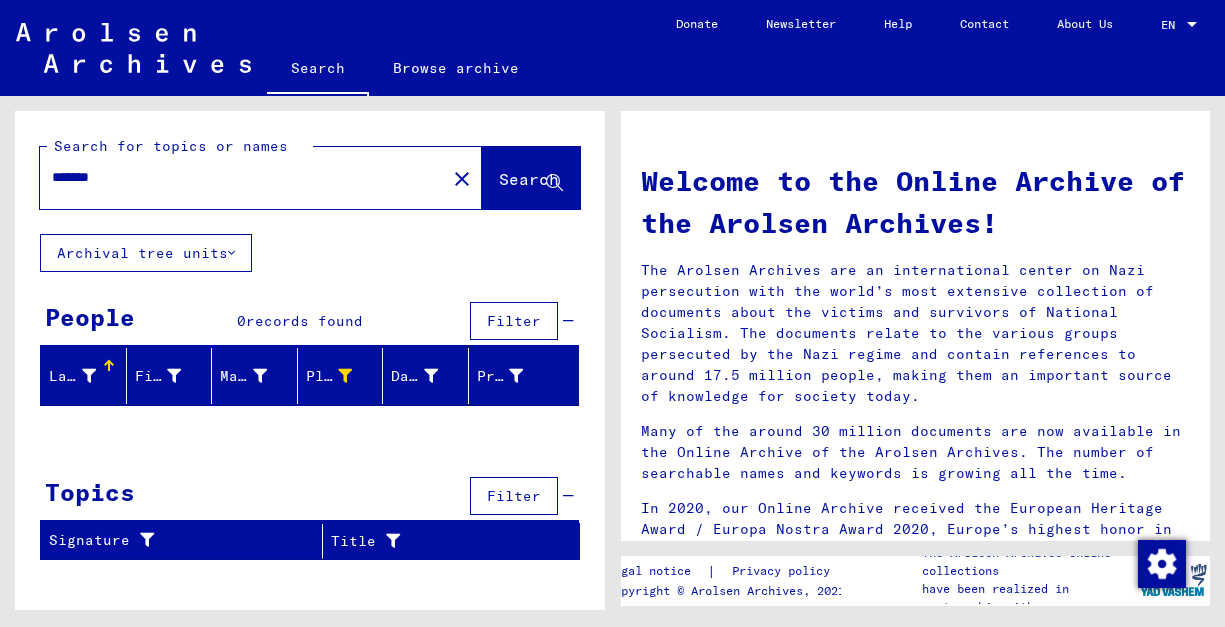 drag, startPoint x: 176, startPoint y: 183, endPoint x: 38, endPoint y: 167, distance: 138.92444 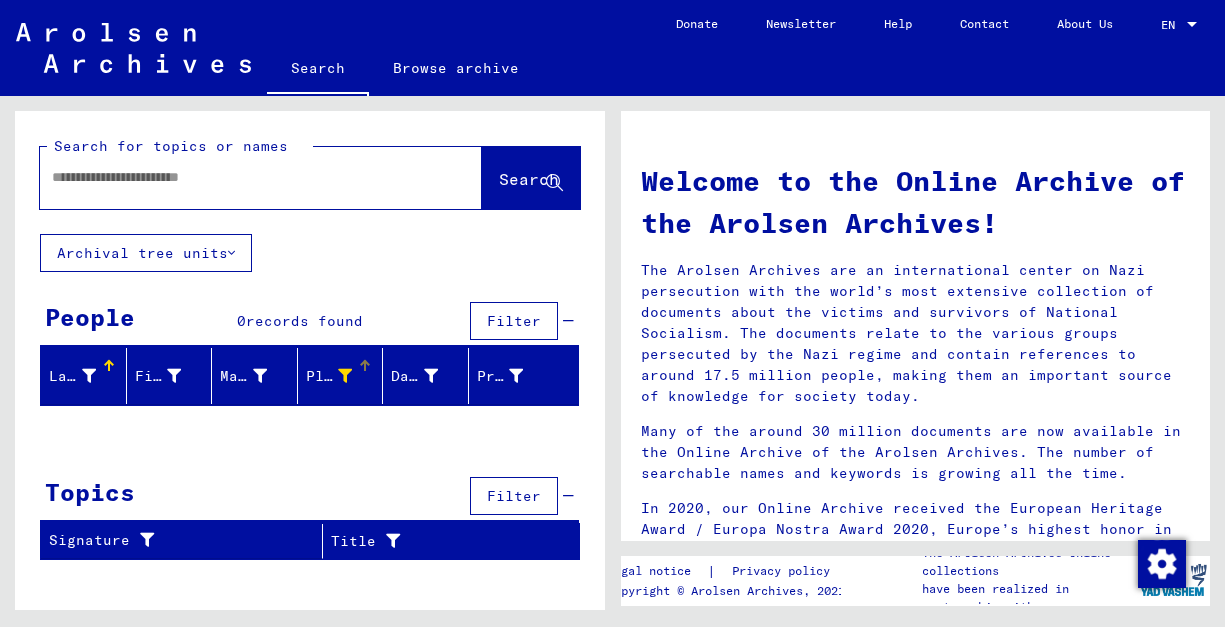 type 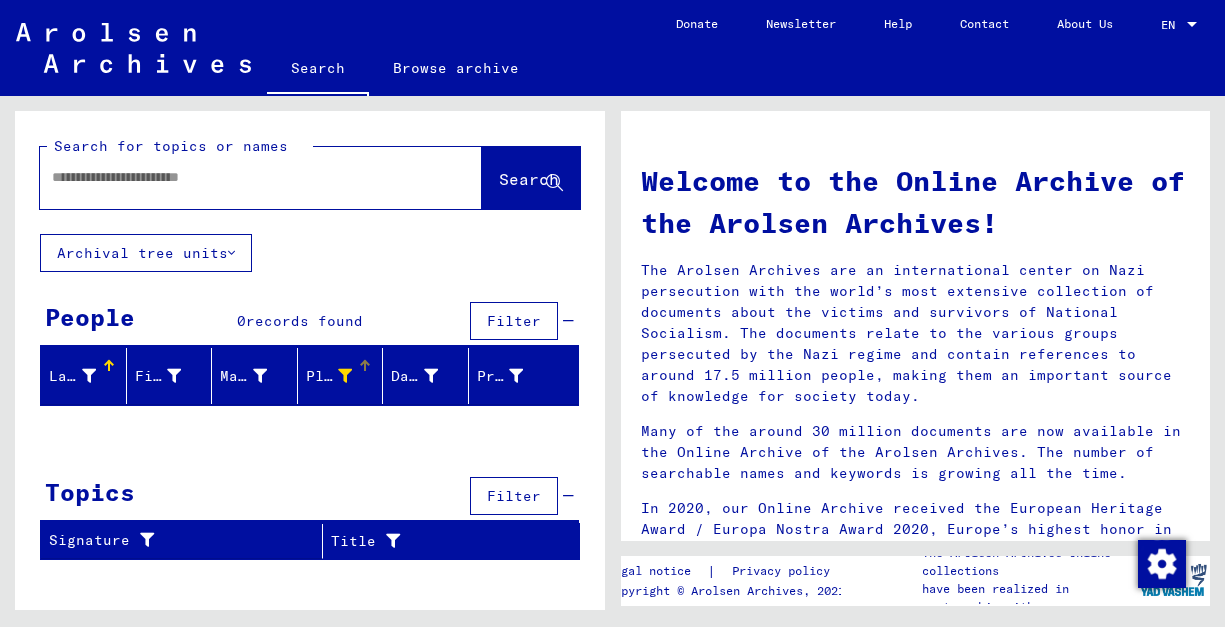 click on "Place of Birth" at bounding box center [329, 376] 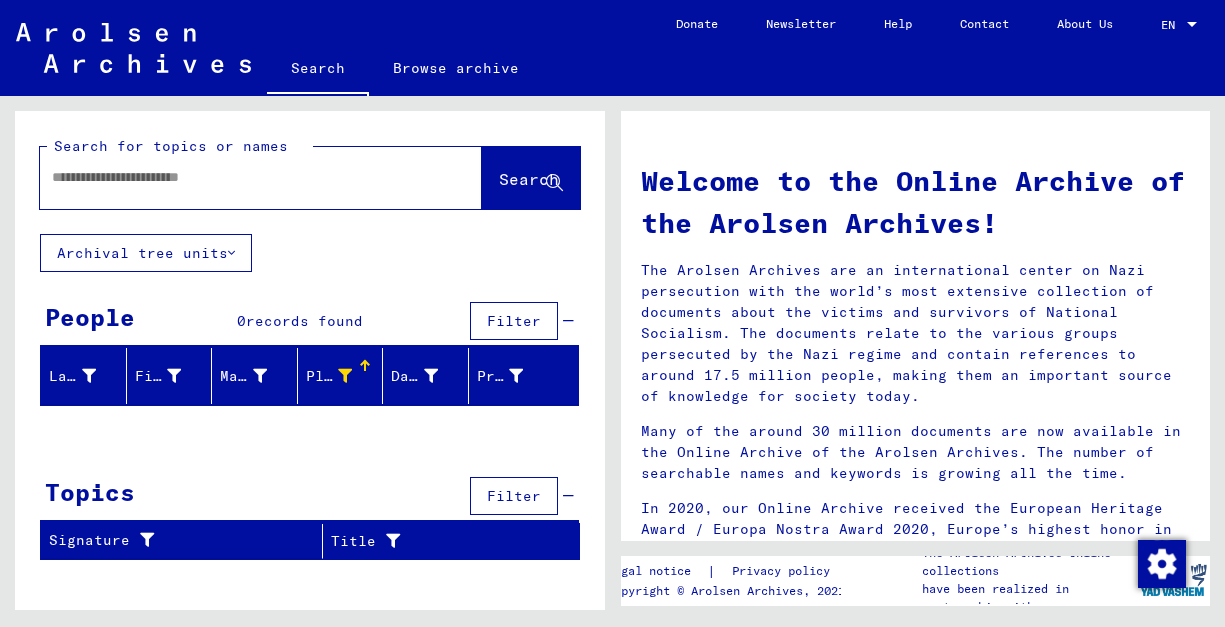 click on "Search" 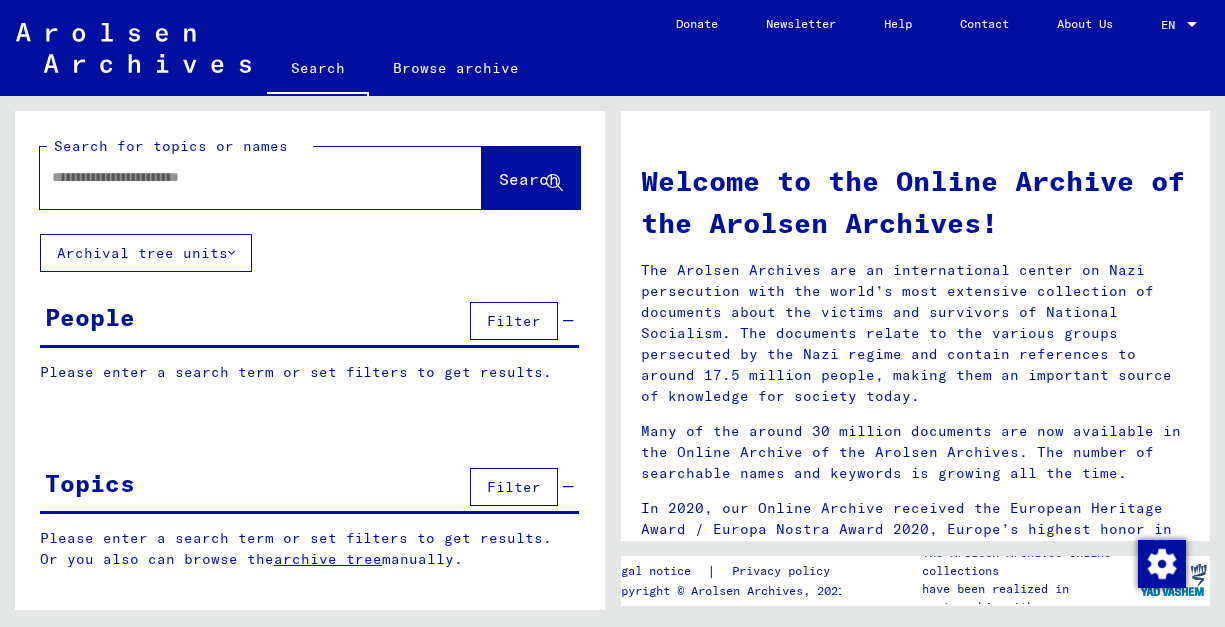 scroll, scrollTop: 0, scrollLeft: 0, axis: both 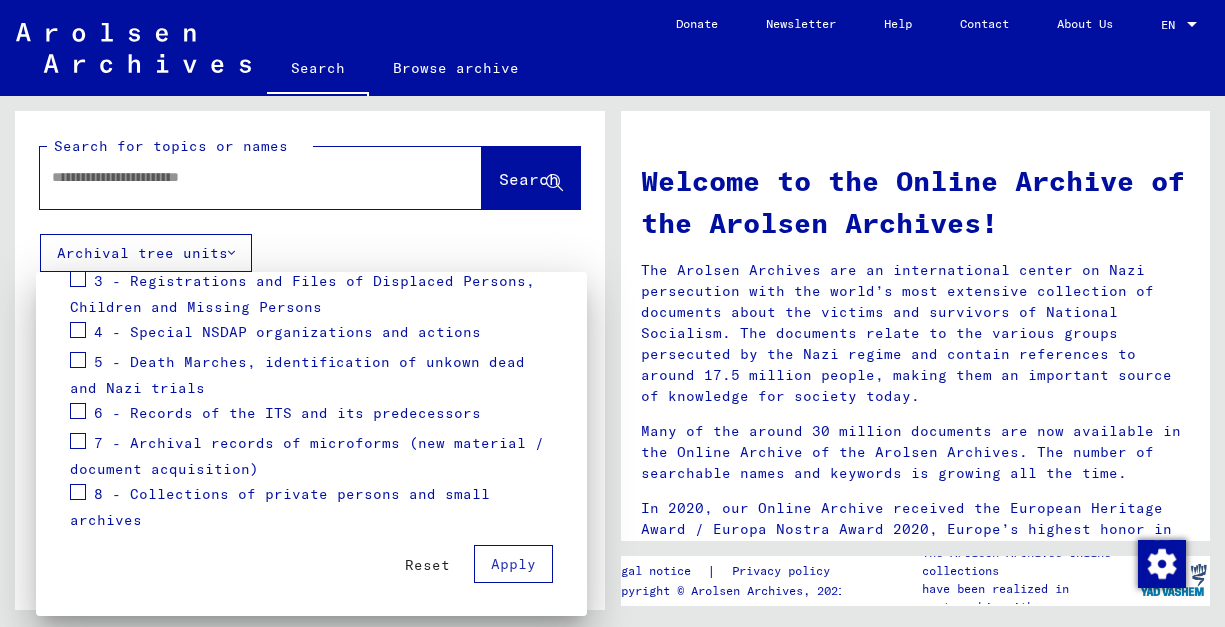 click at bounding box center [612, 313] 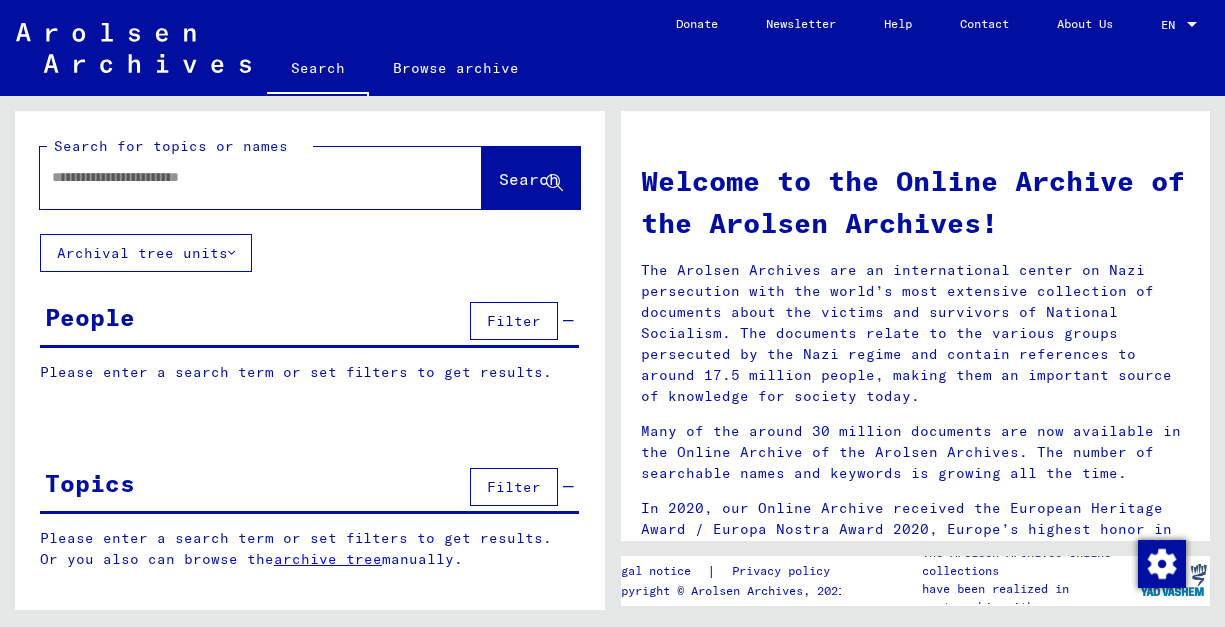 scroll, scrollTop: 0, scrollLeft: 0, axis: both 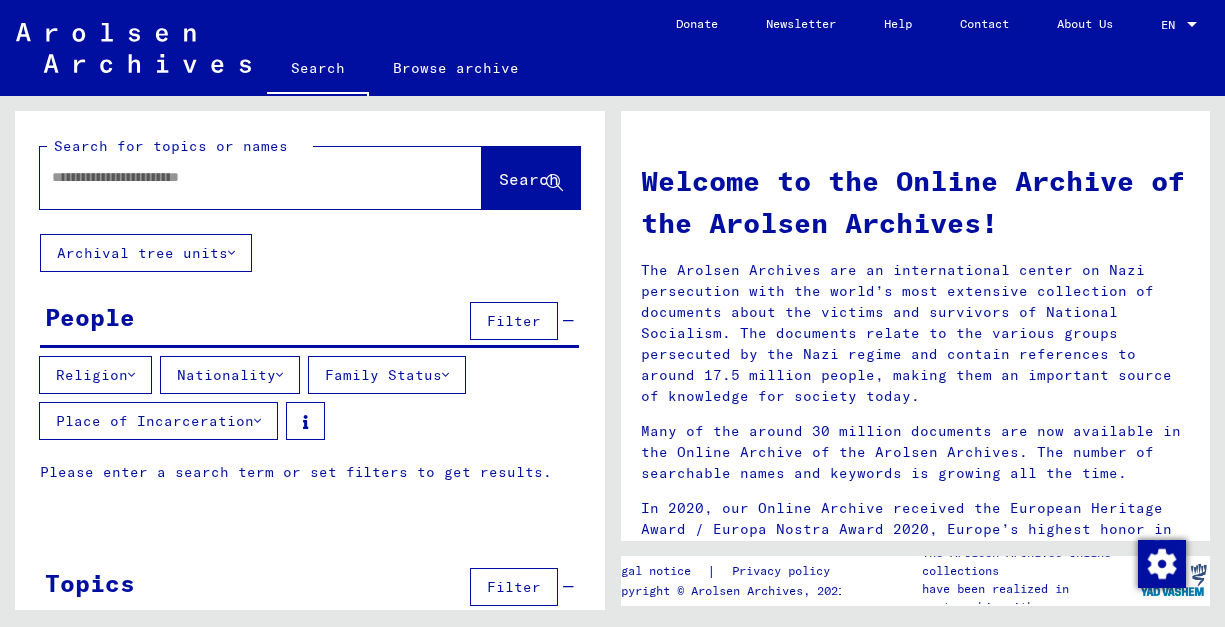 click on "Filter" at bounding box center (514, 587) 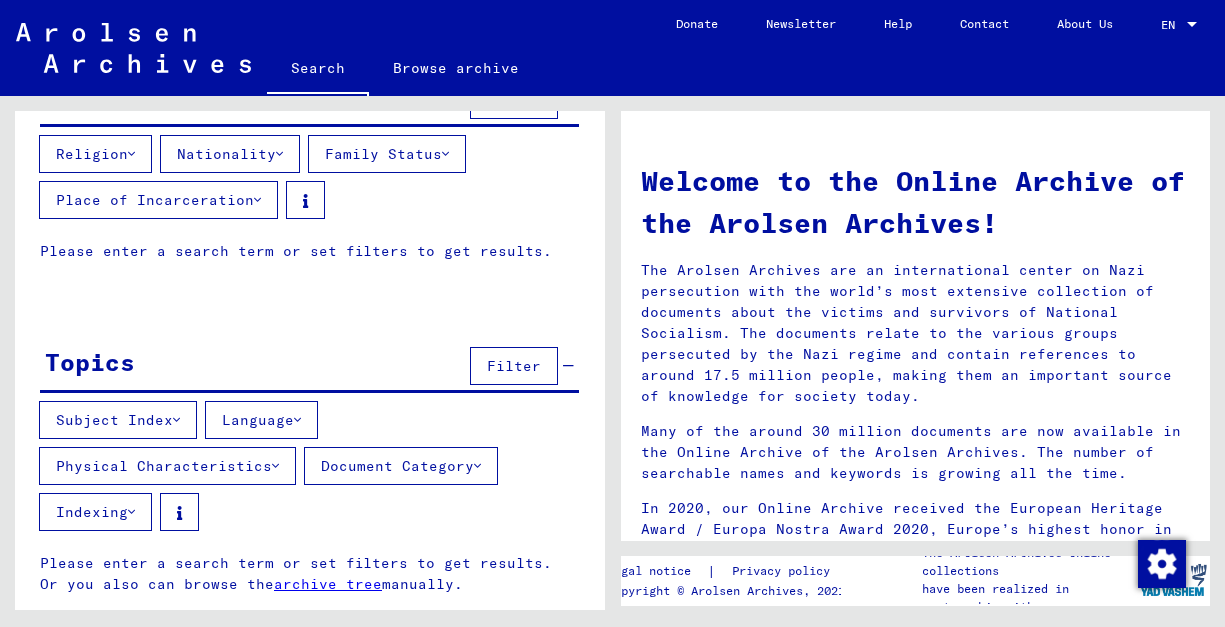 scroll, scrollTop: 221, scrollLeft: 0, axis: vertical 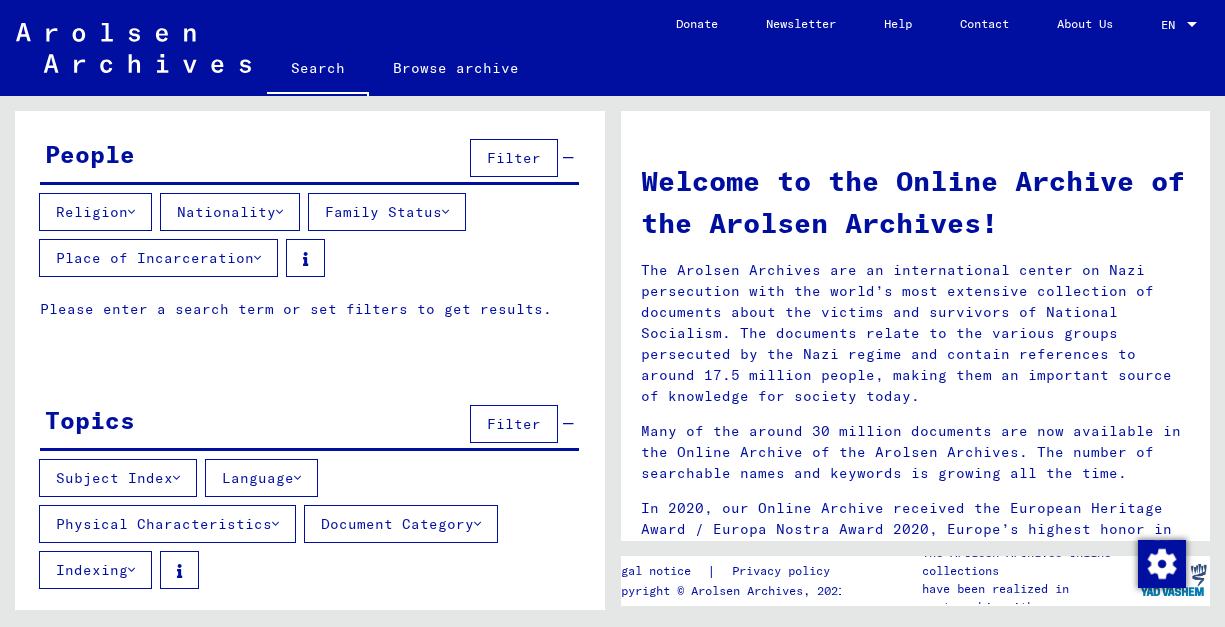 click on "Place of Incarceration" at bounding box center [158, 258] 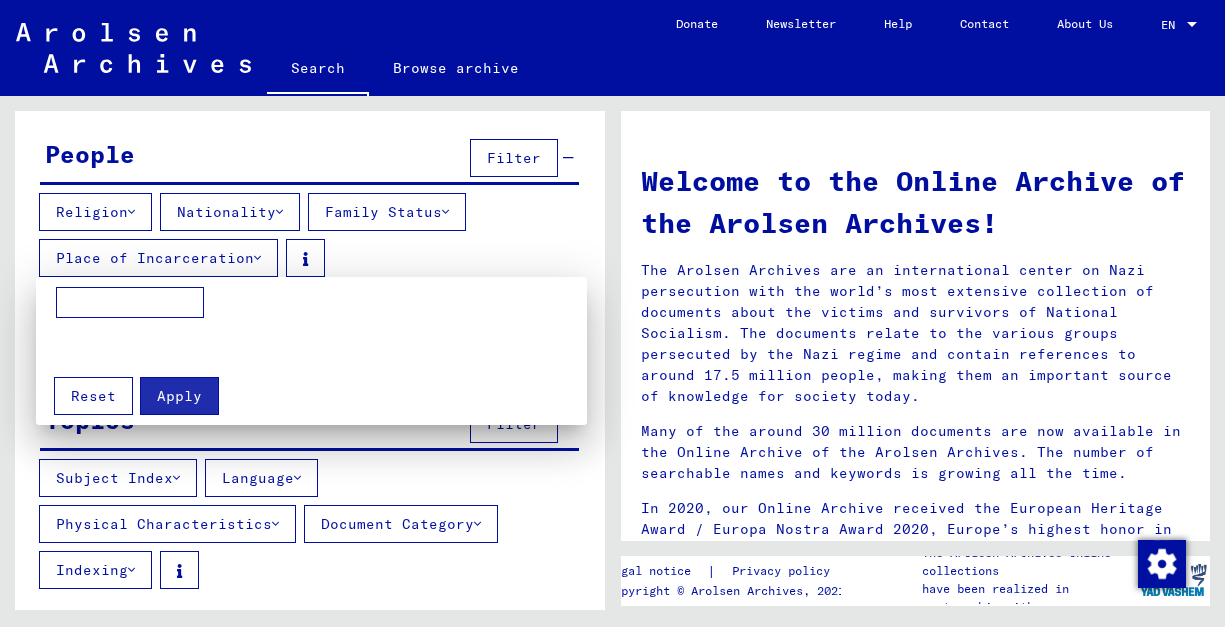 click at bounding box center (130, 303) 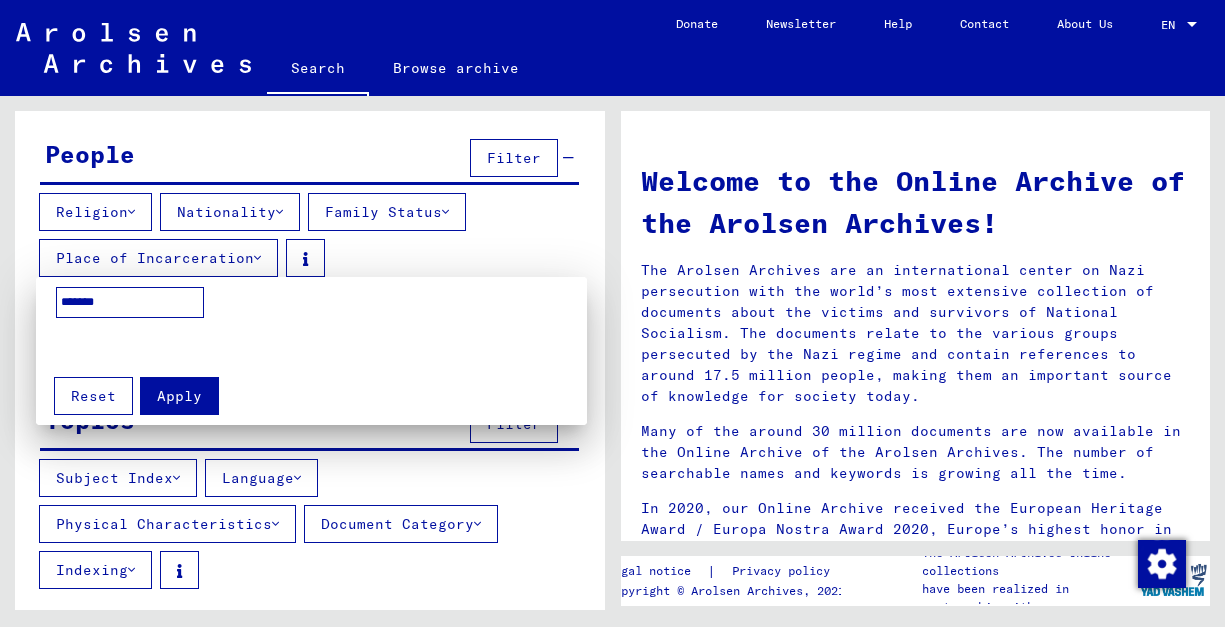 type on "*******" 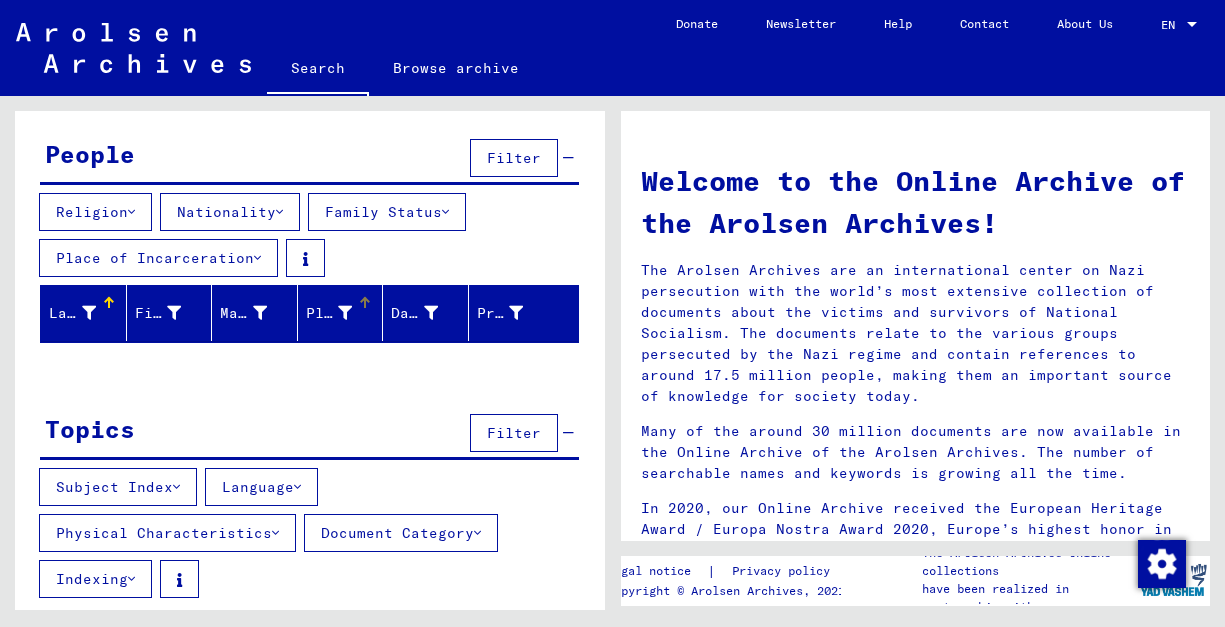 click at bounding box center (345, 313) 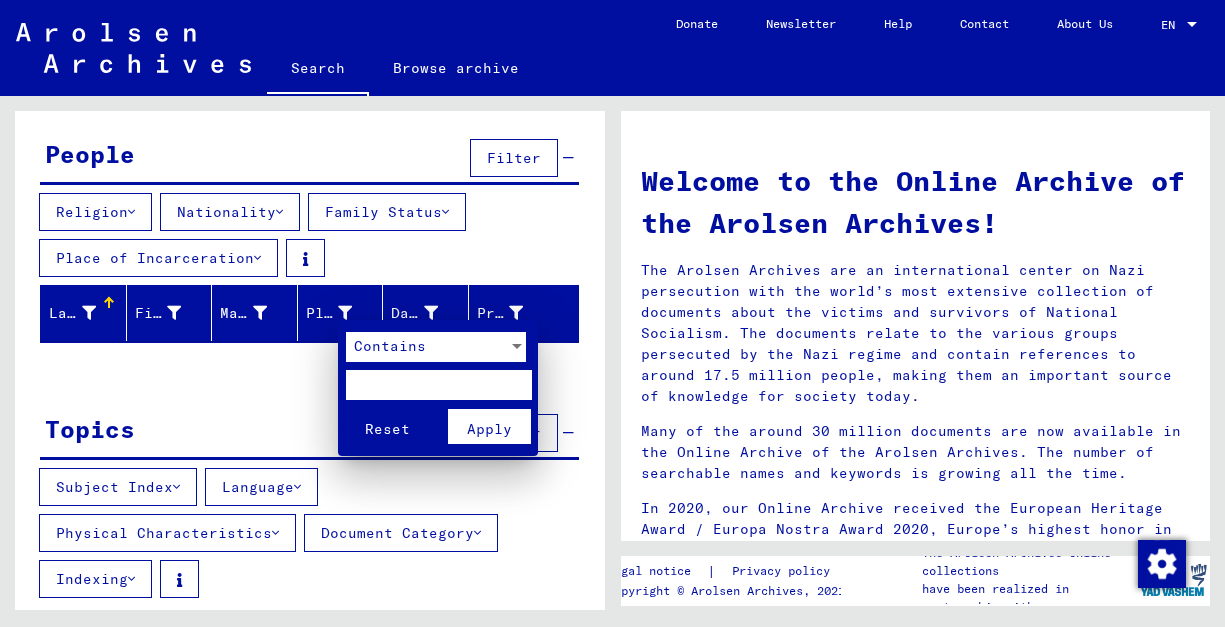 click on "Contains" at bounding box center (436, 352) 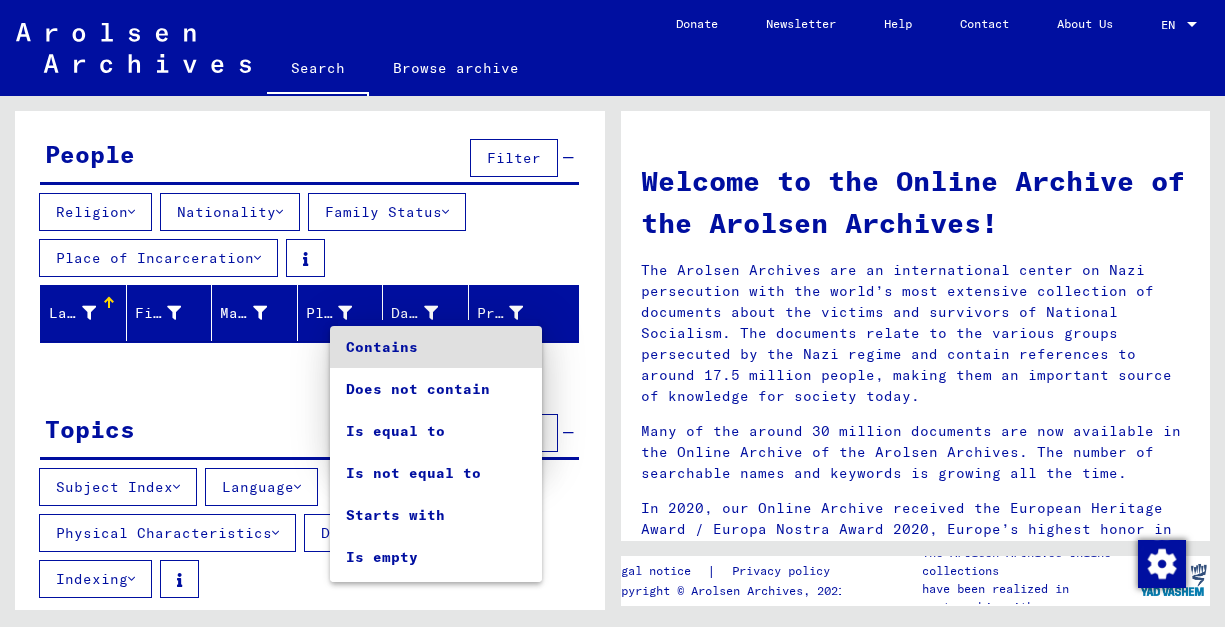 click at bounding box center (612, 313) 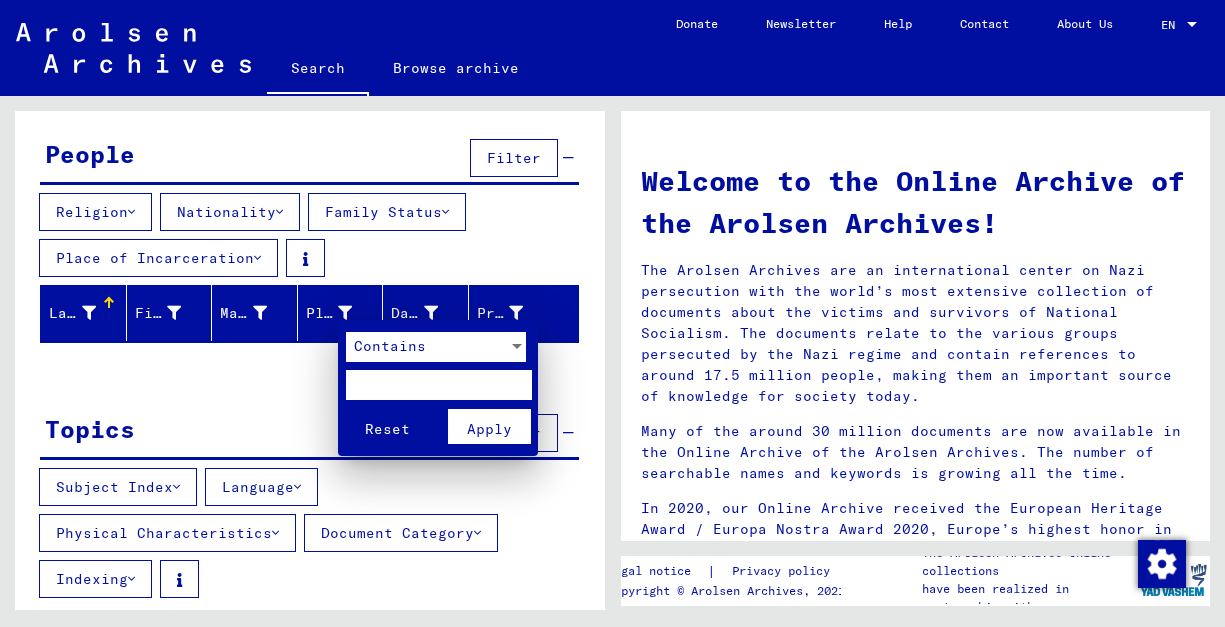 click at bounding box center [438, 385] 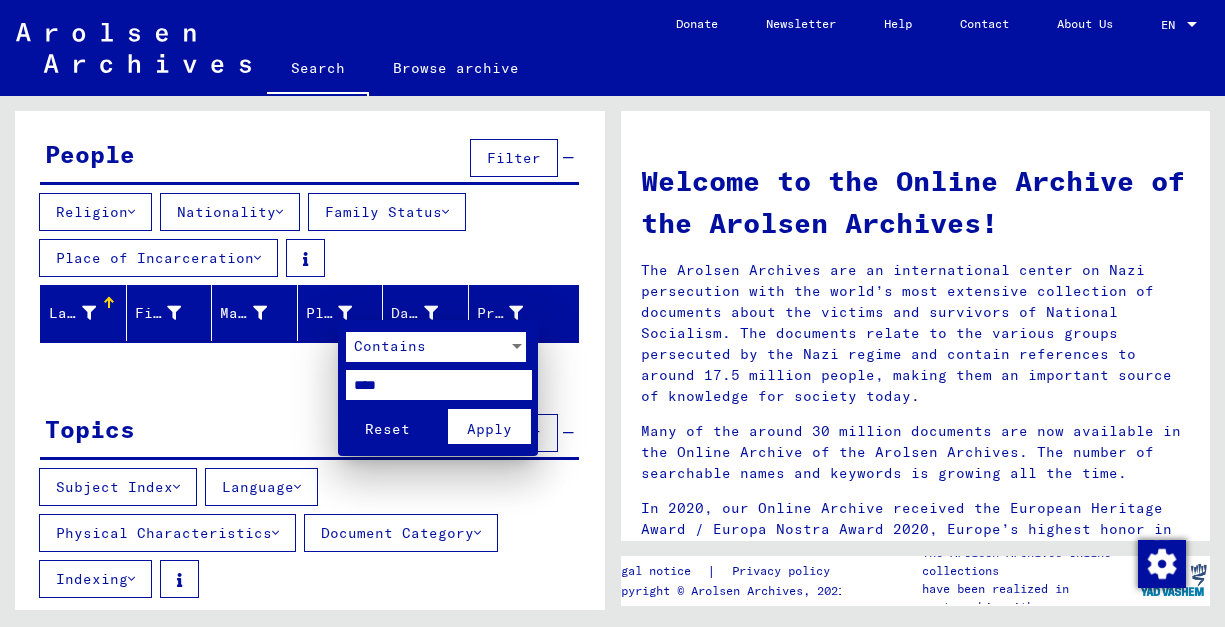 type on "****" 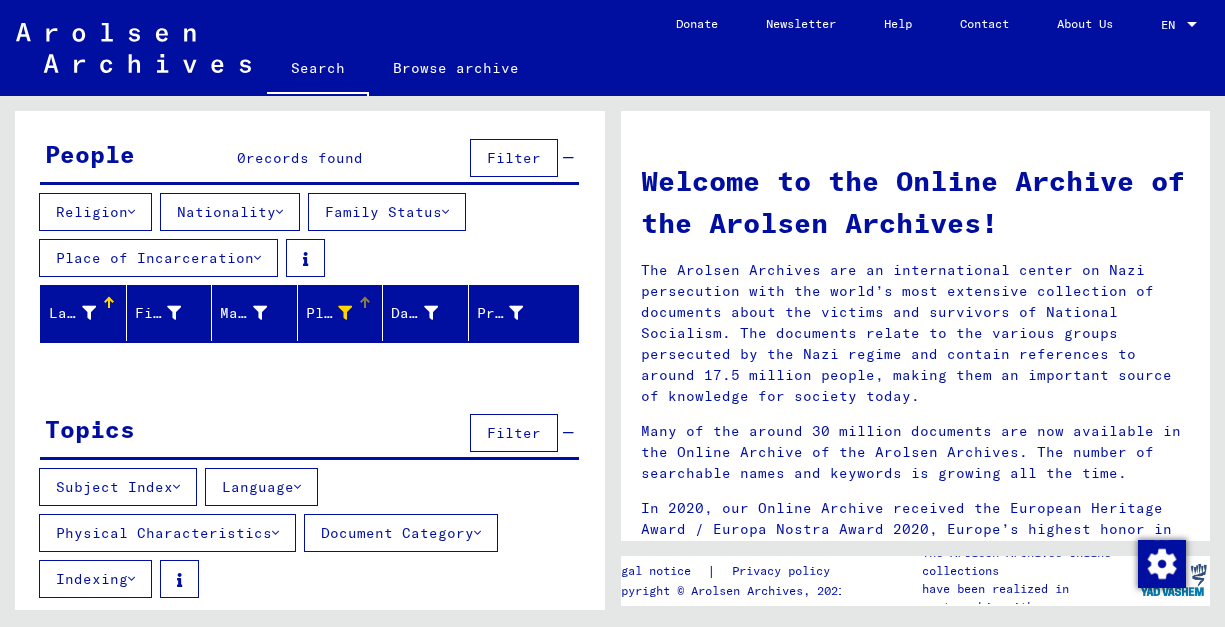 click on "People 0  records found  Filter" at bounding box center [309, 159] 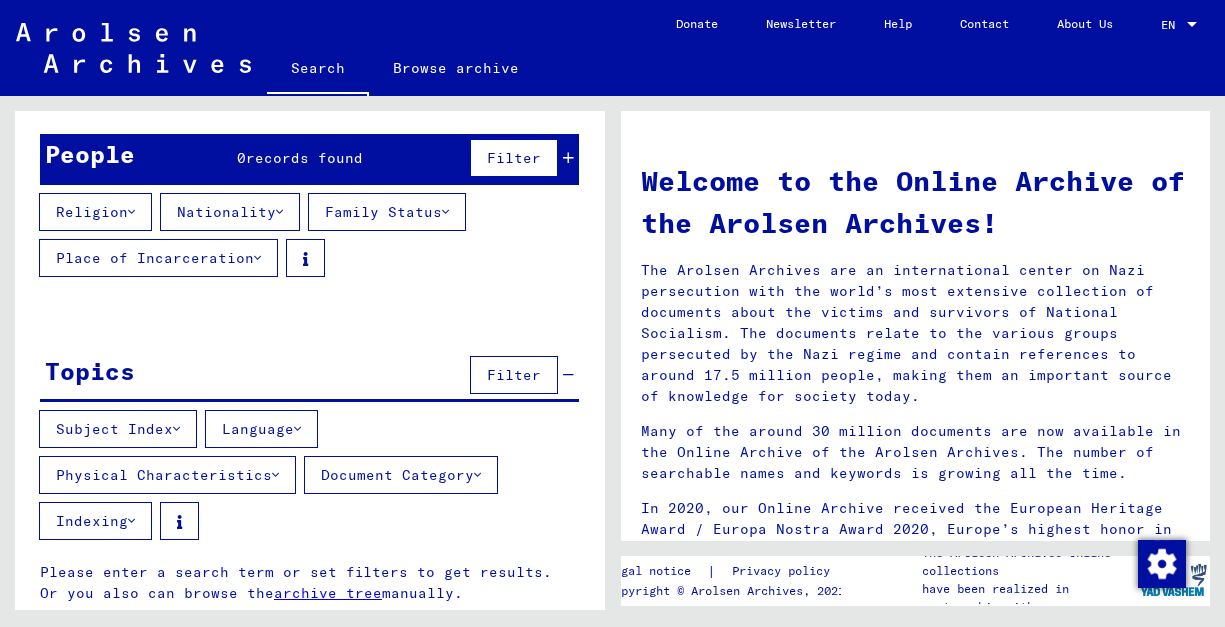 click at bounding box center (568, 158) 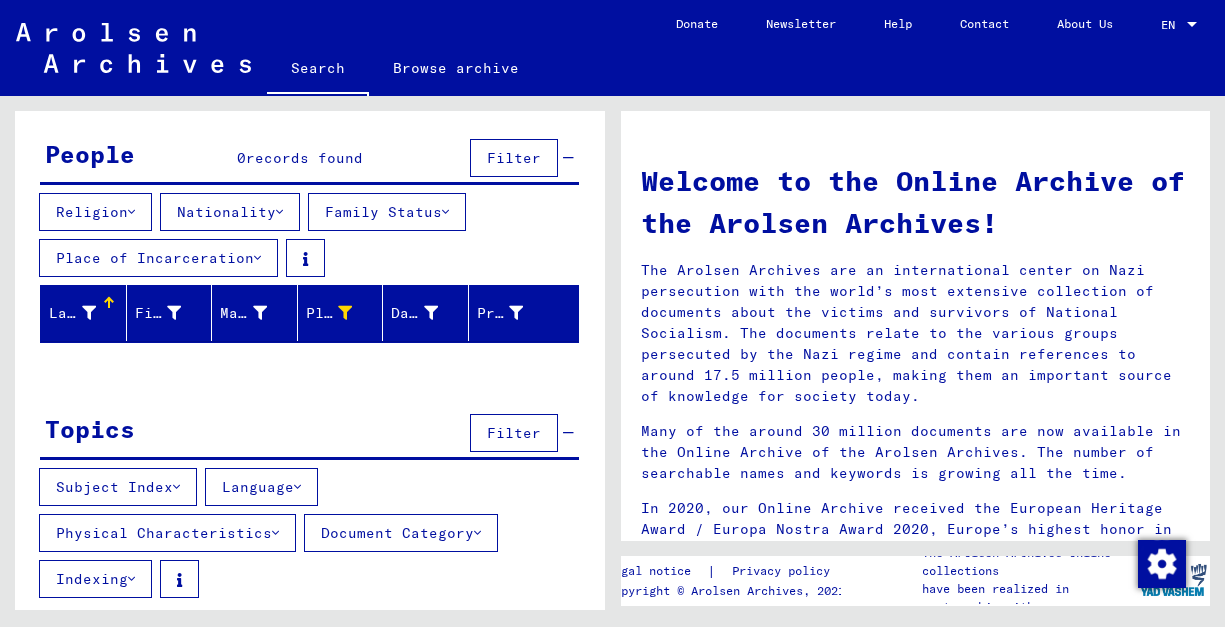 click on "Family Status" at bounding box center [387, 212] 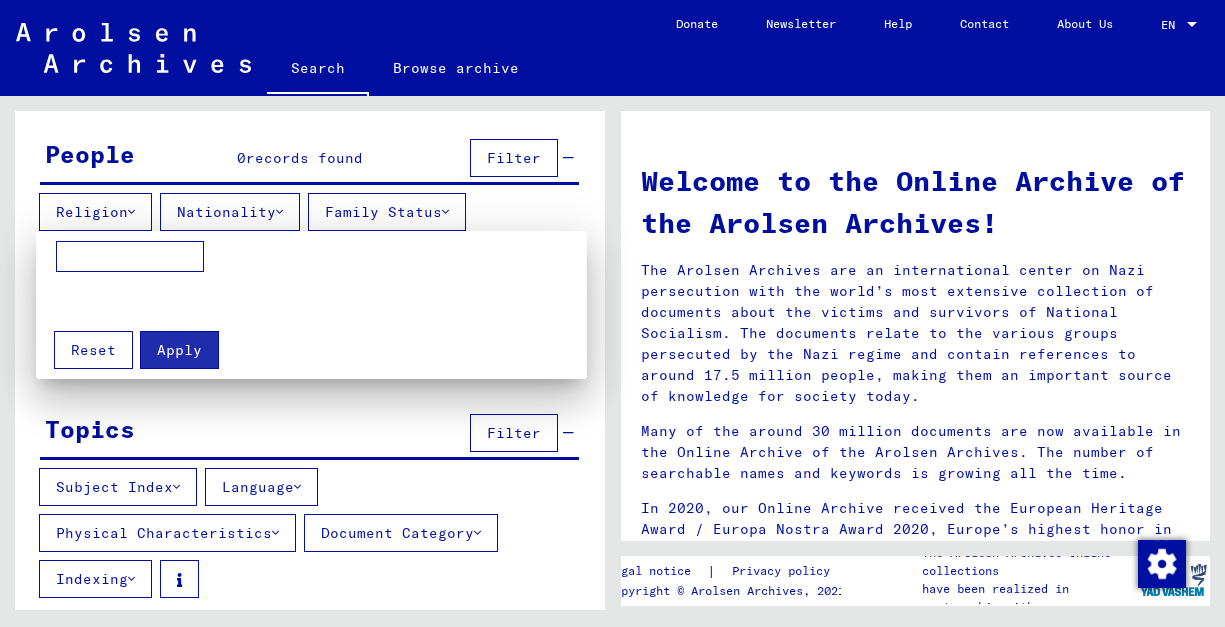 click at bounding box center (130, 257) 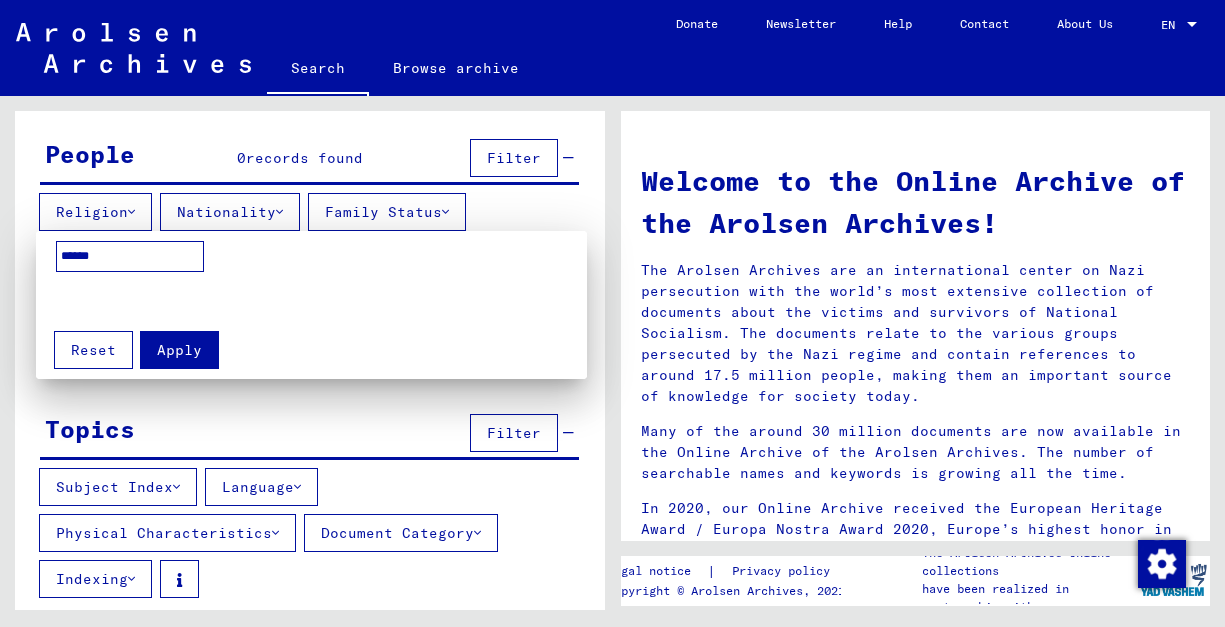 type on "******" 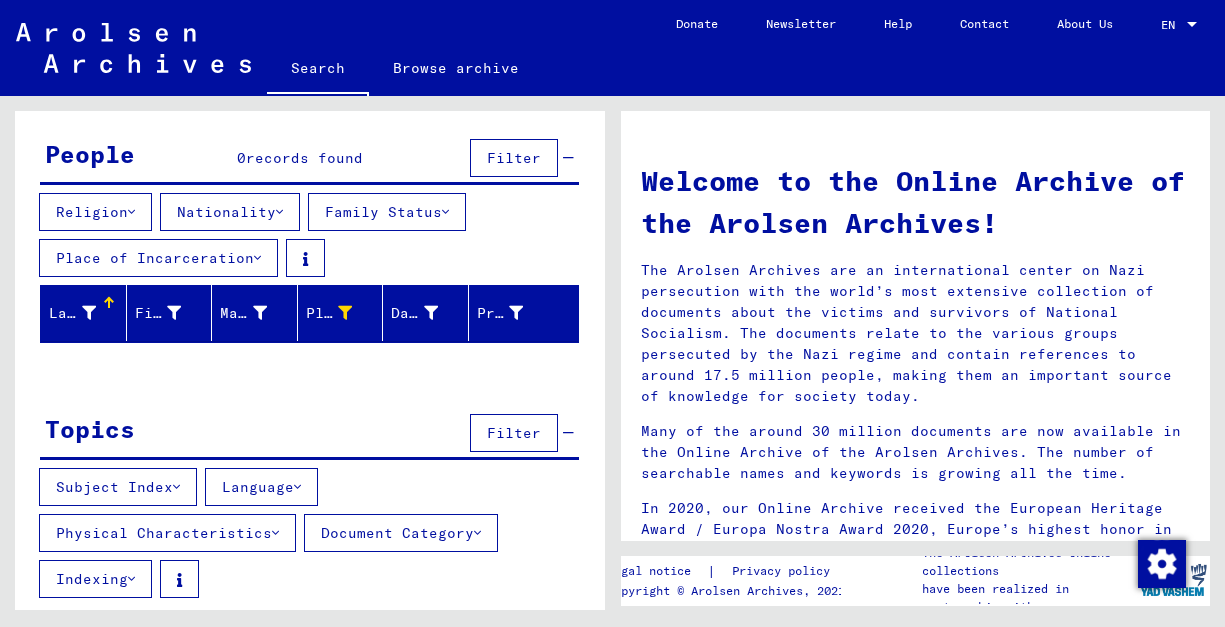click at bounding box center [568, 158] 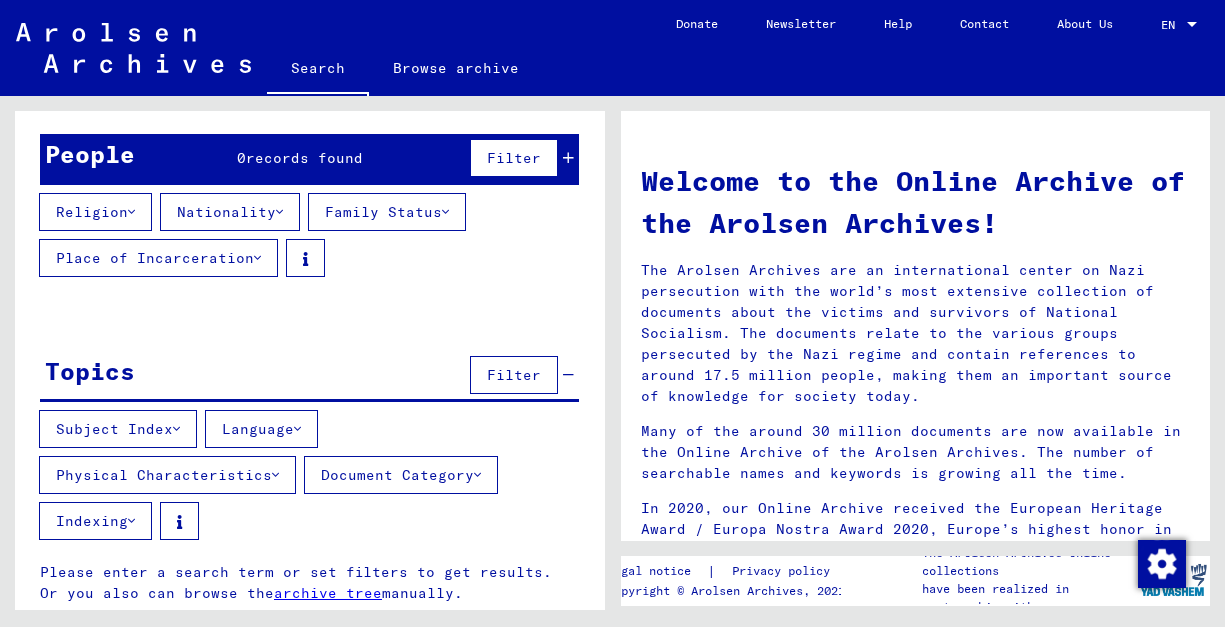 click on "Family Status" at bounding box center (387, 212) 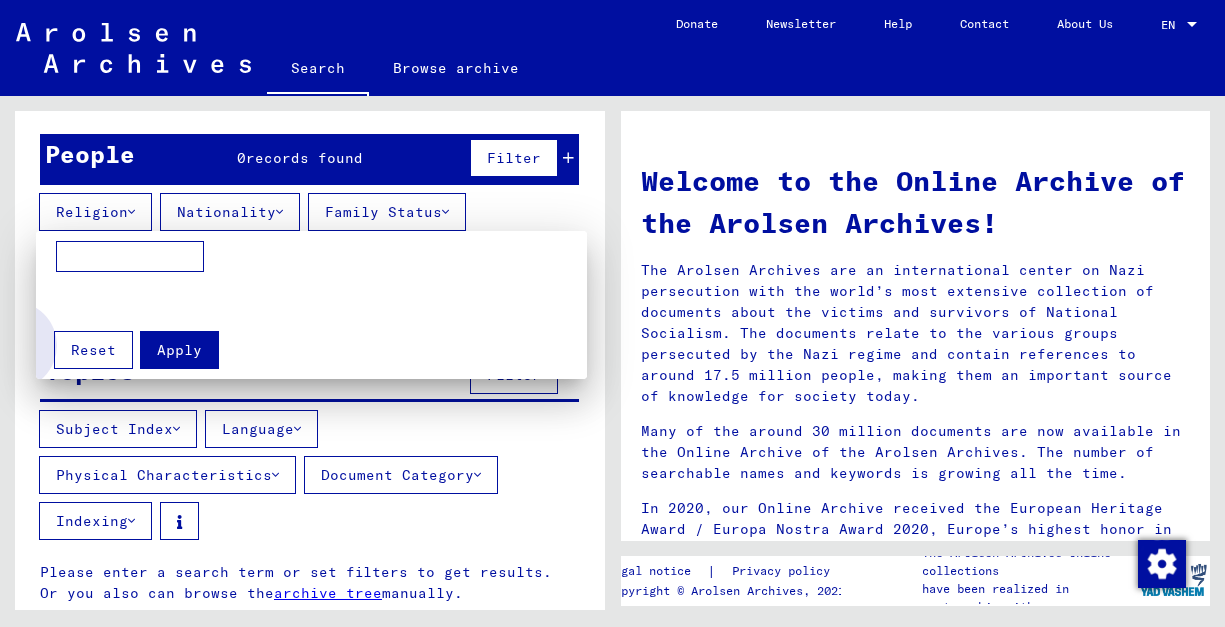 click on "Reset" at bounding box center (93, 350) 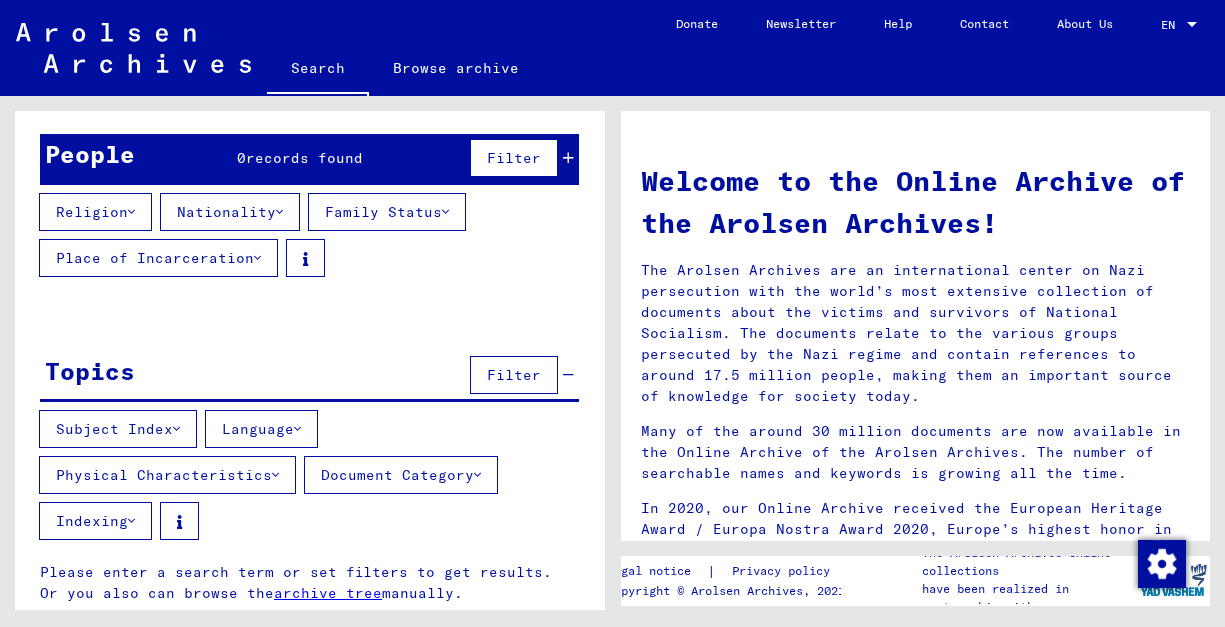 click on "records found" at bounding box center [304, 158] 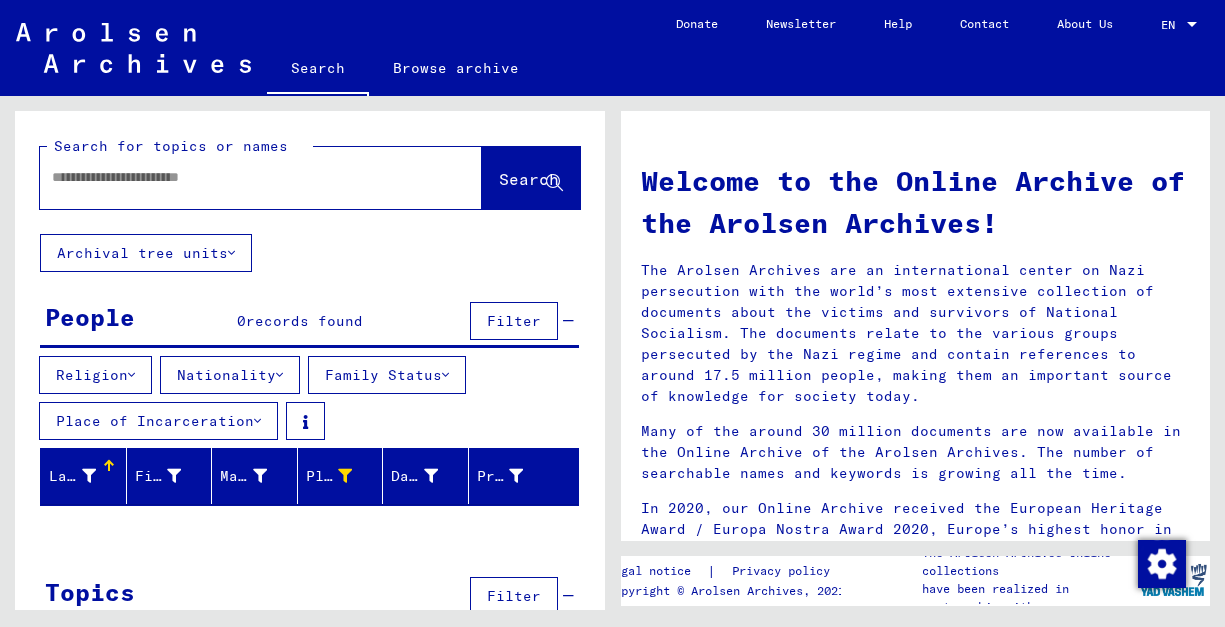 scroll, scrollTop: 0, scrollLeft: 0, axis: both 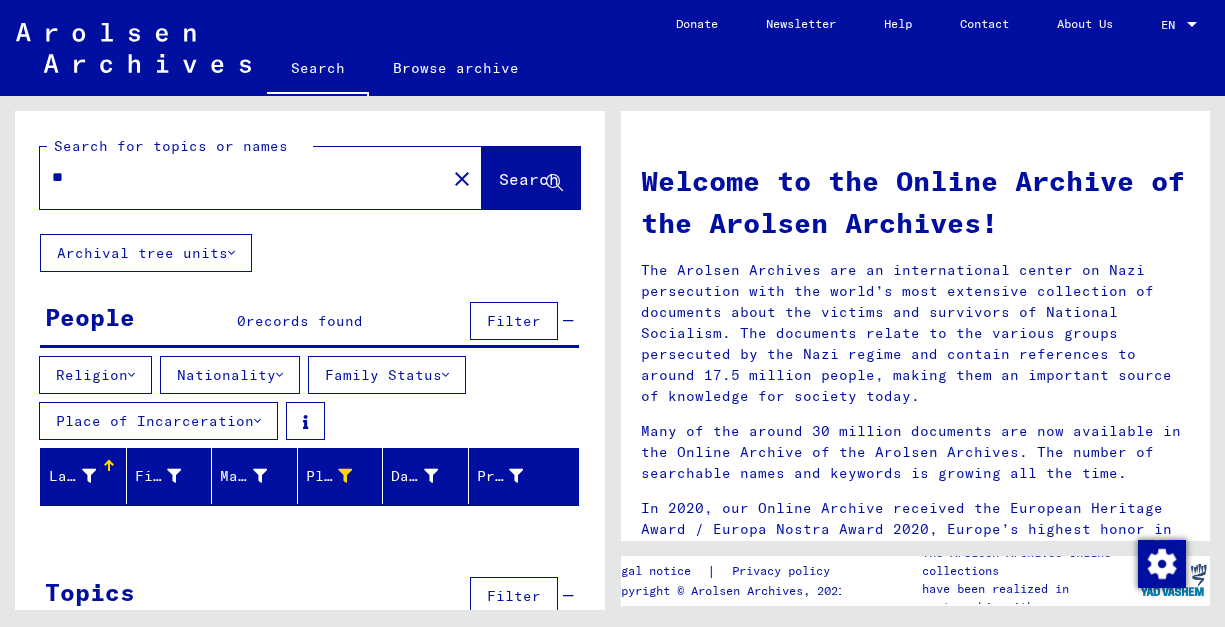 type on "*" 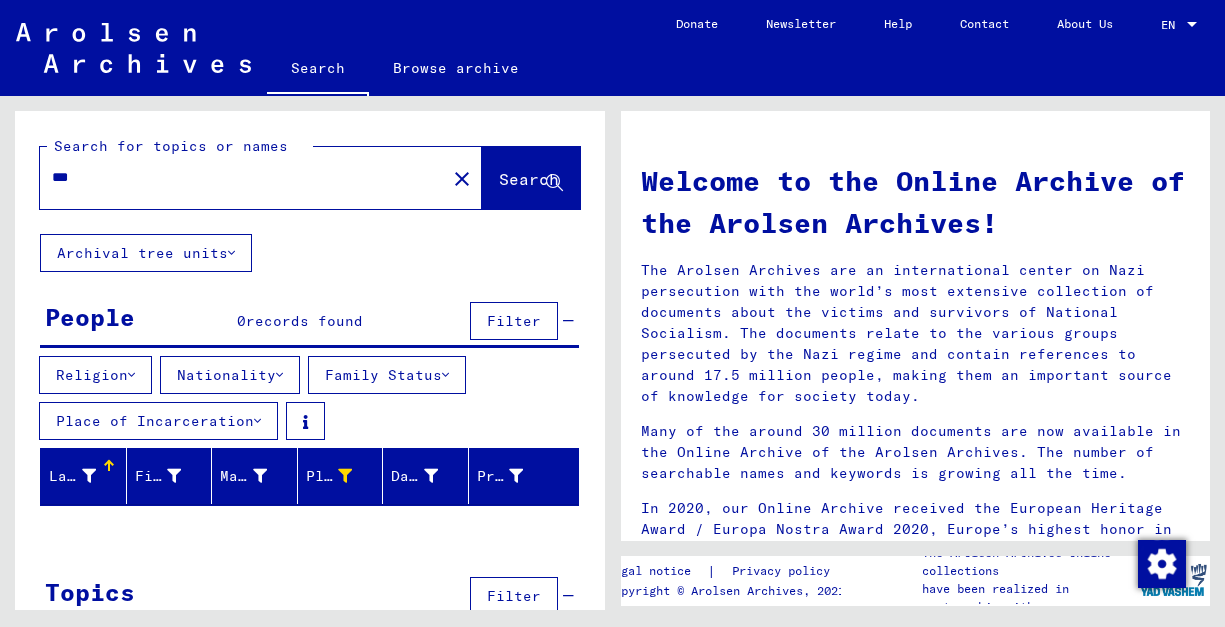 type on "***" 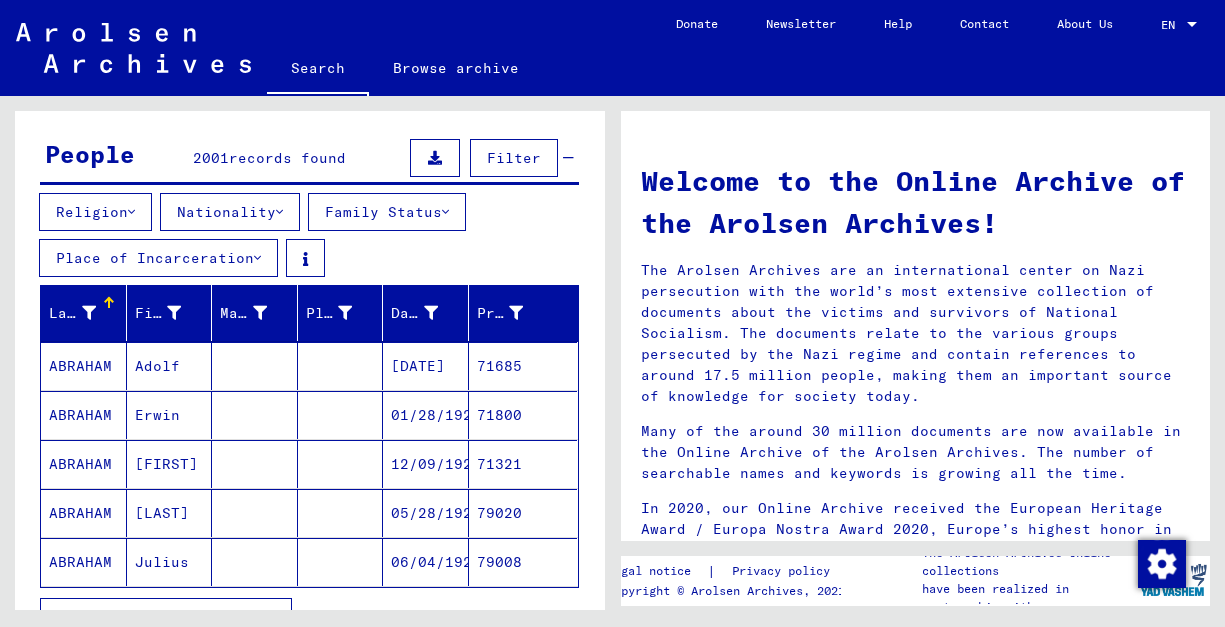 scroll, scrollTop: 154, scrollLeft: 0, axis: vertical 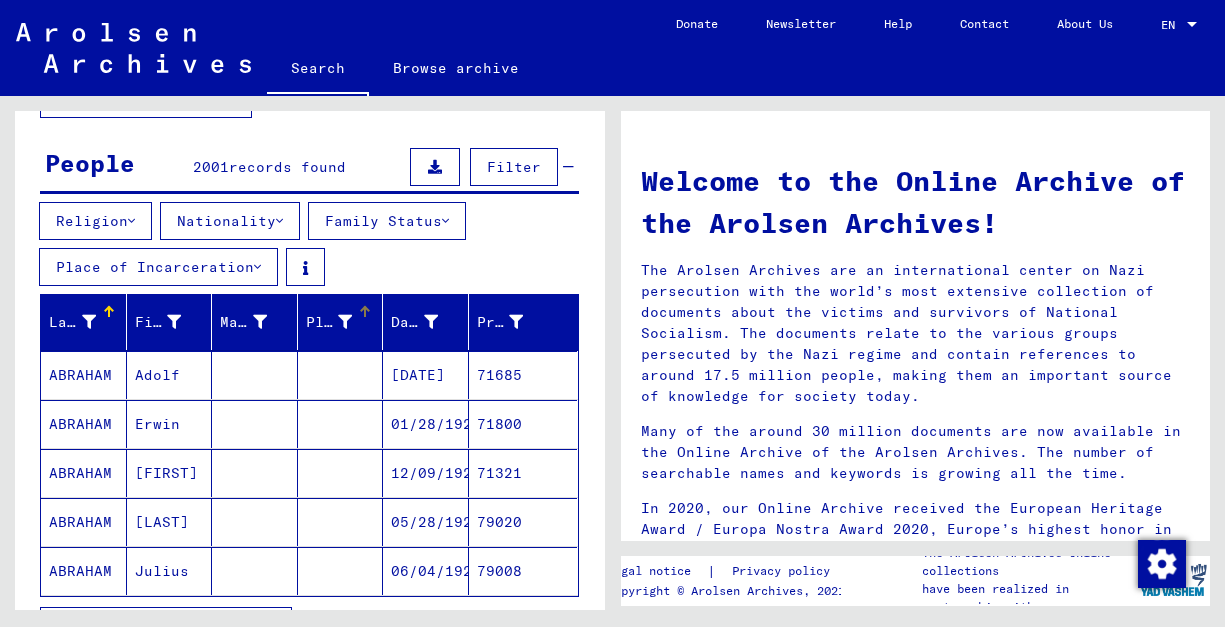 click on "Place of Birth" at bounding box center [329, 322] 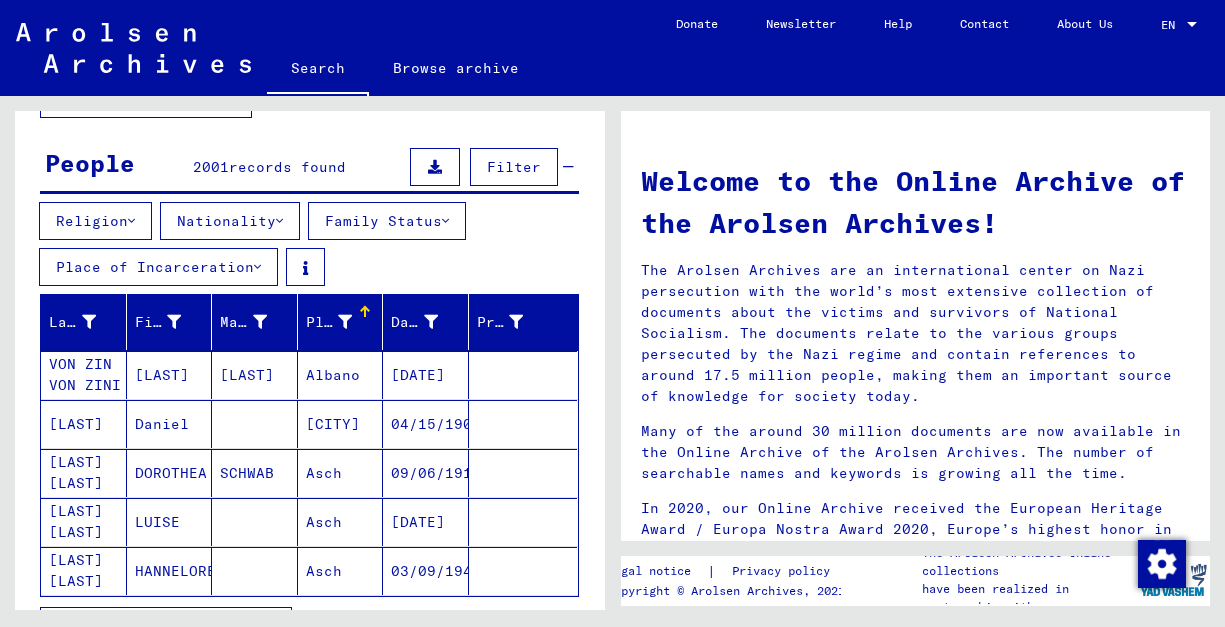 click at bounding box center [345, 322] 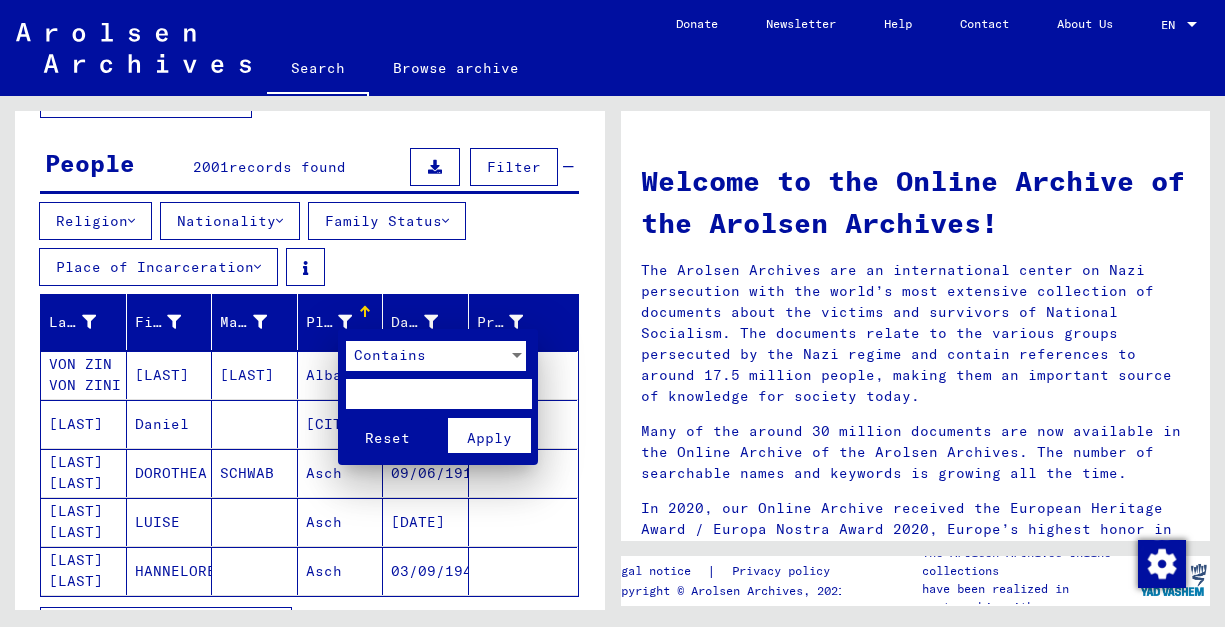 click at bounding box center (438, 394) 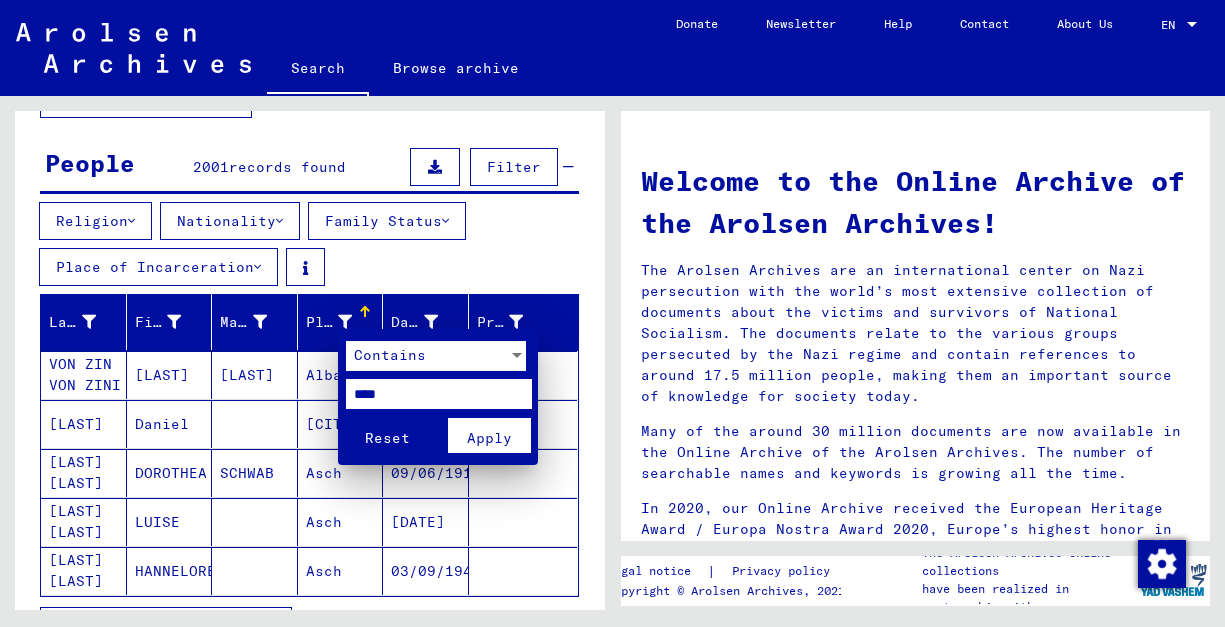 type on "****" 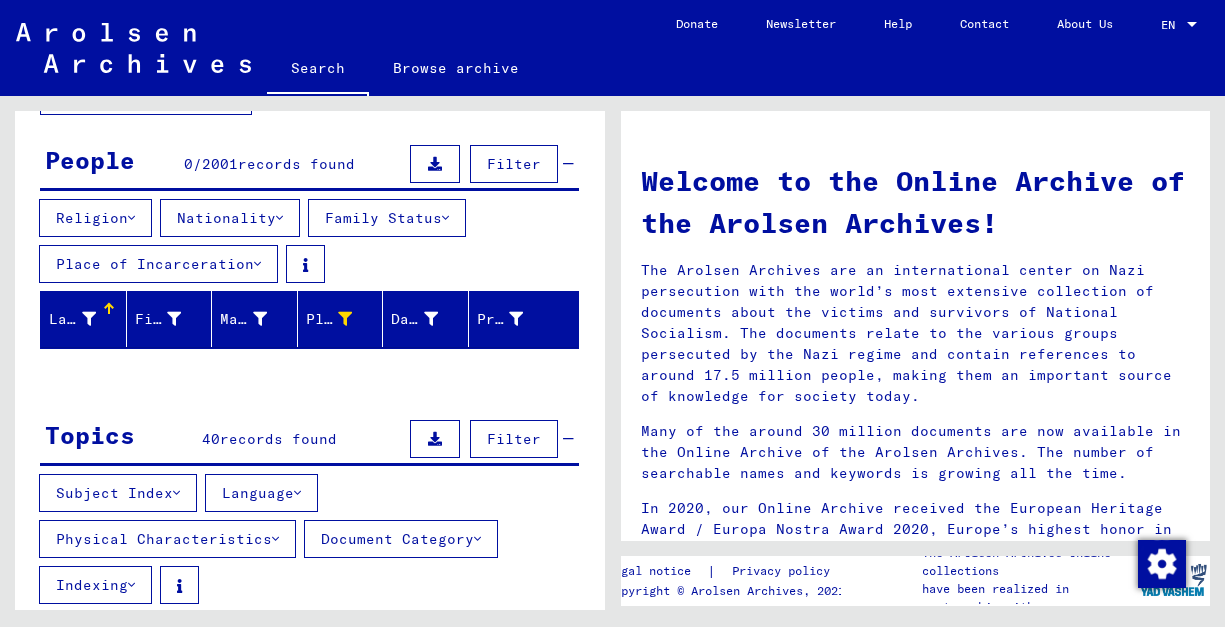 scroll, scrollTop: 104, scrollLeft: 0, axis: vertical 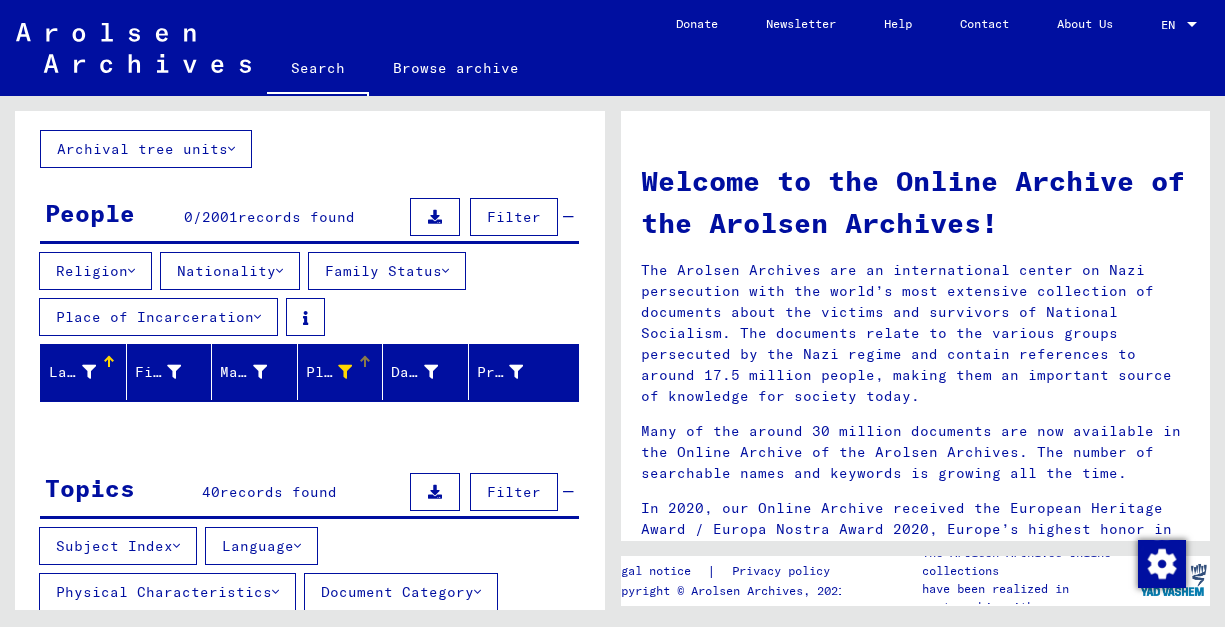 click on "Place of Birth" at bounding box center [329, 372] 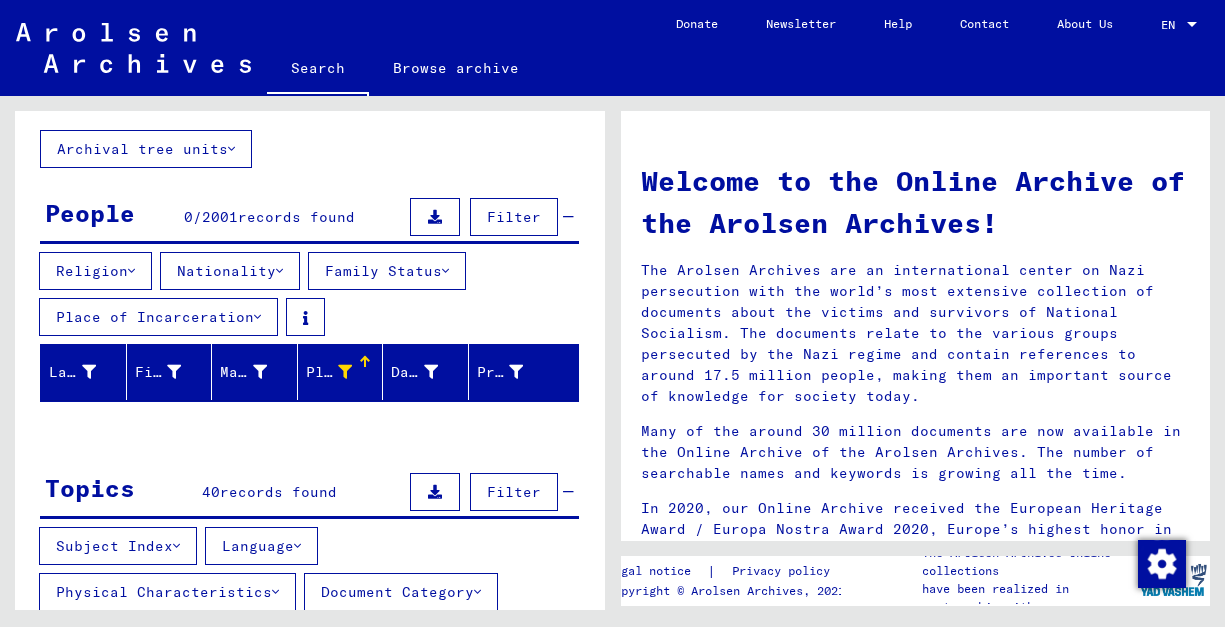 click on "Place of Birth" at bounding box center [329, 372] 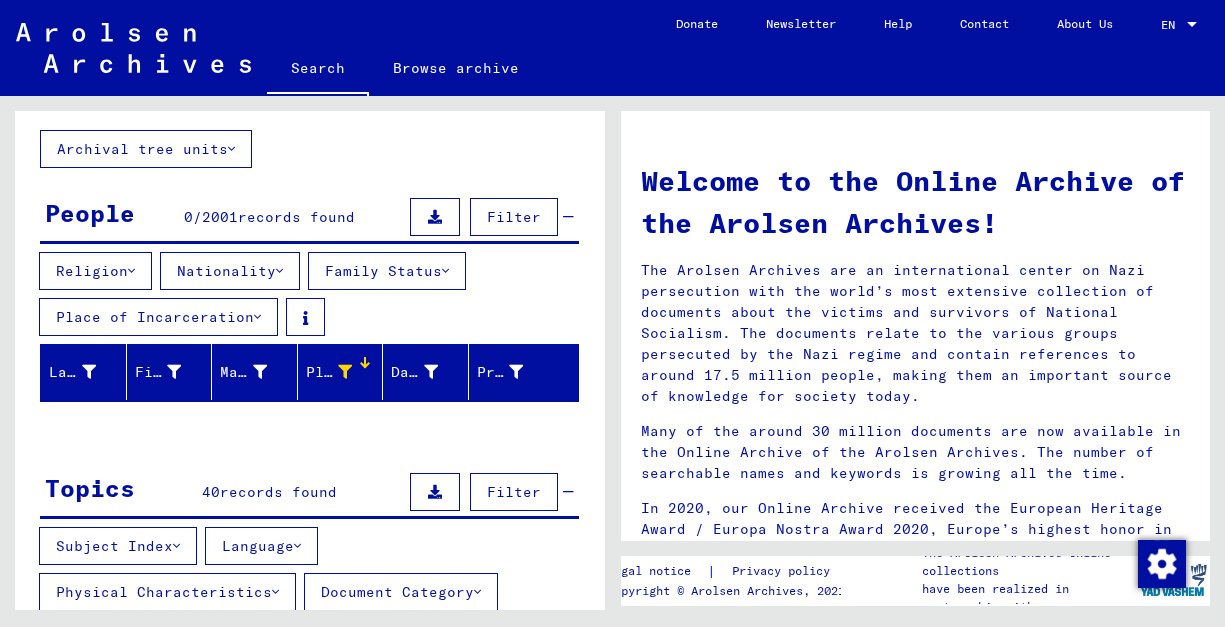 click on "Place of Birth" at bounding box center (344, 372) 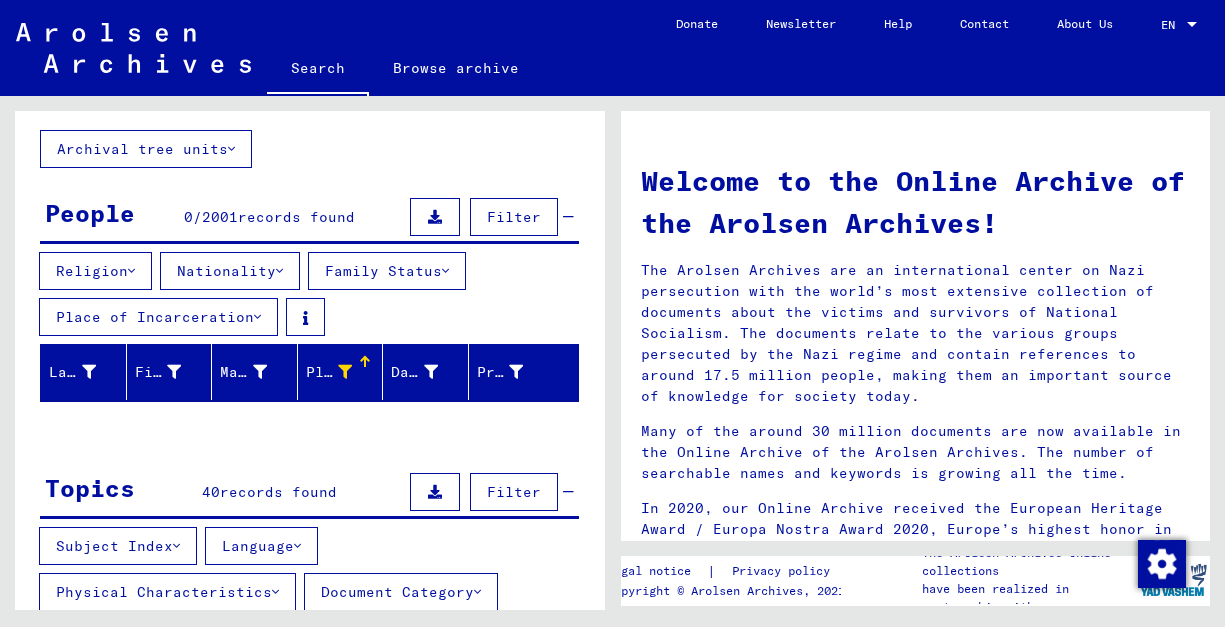 click on "Place of Birth" at bounding box center (329, 372) 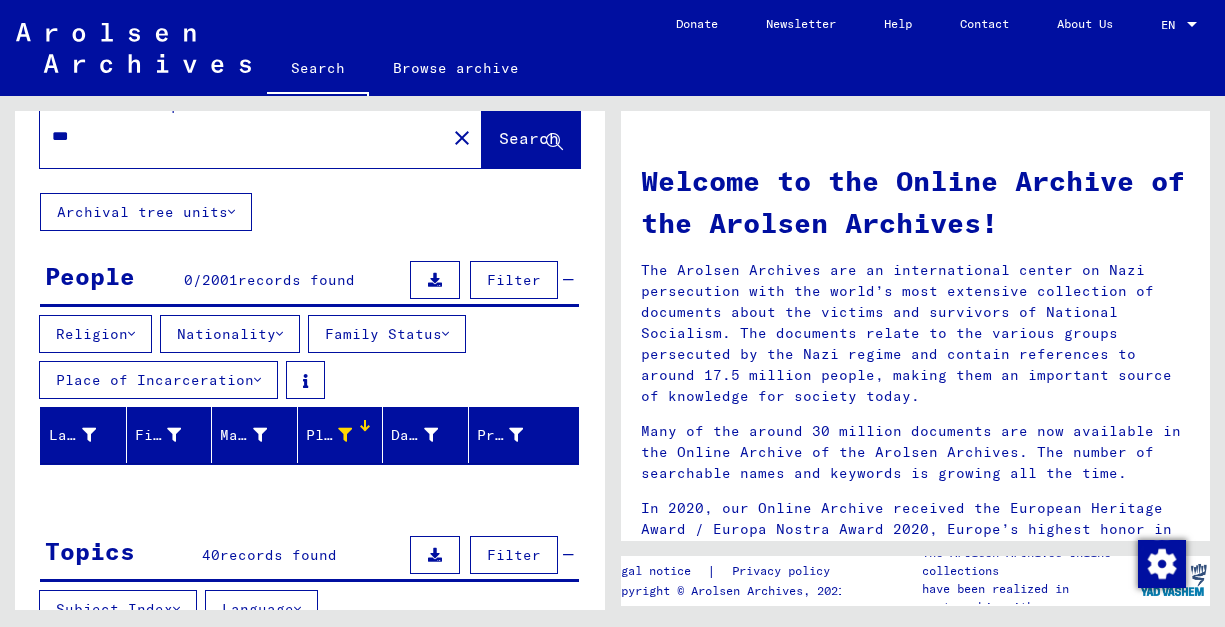 scroll, scrollTop: 22, scrollLeft: 0, axis: vertical 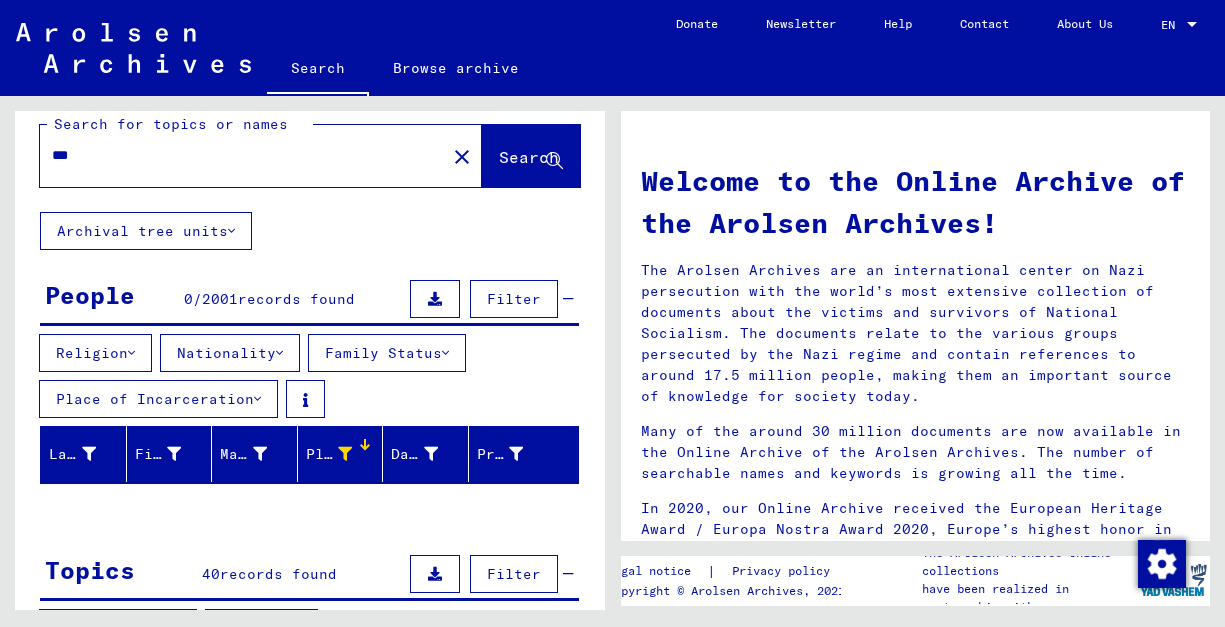 click on "2001" at bounding box center (220, 299) 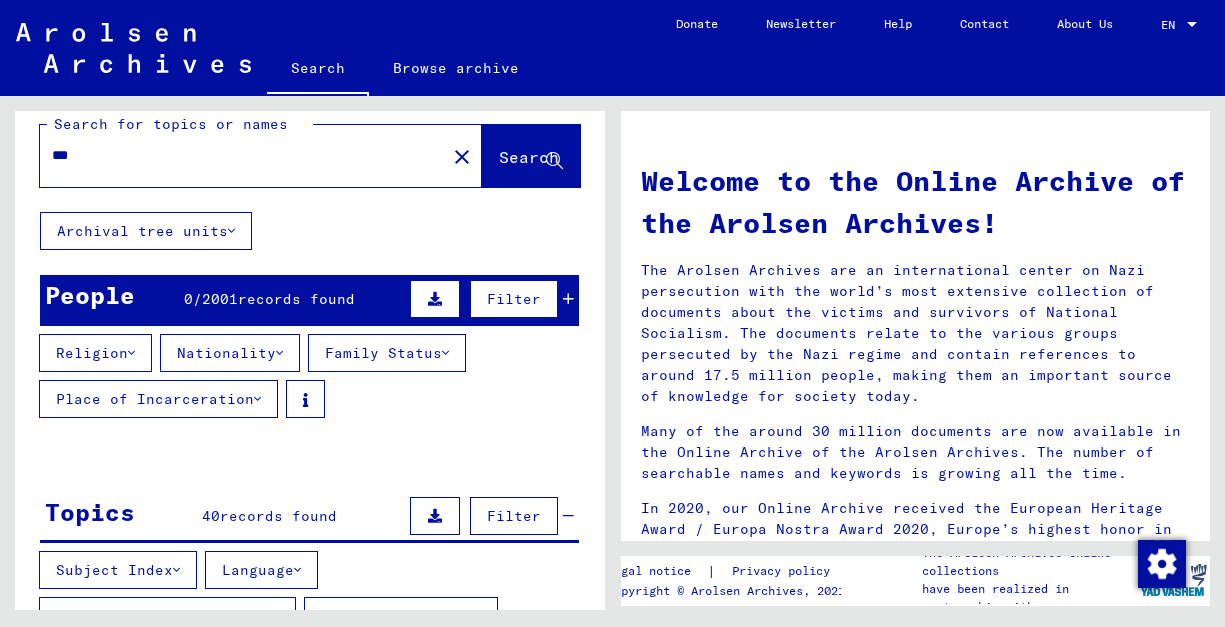 click on "records found" at bounding box center (296, 299) 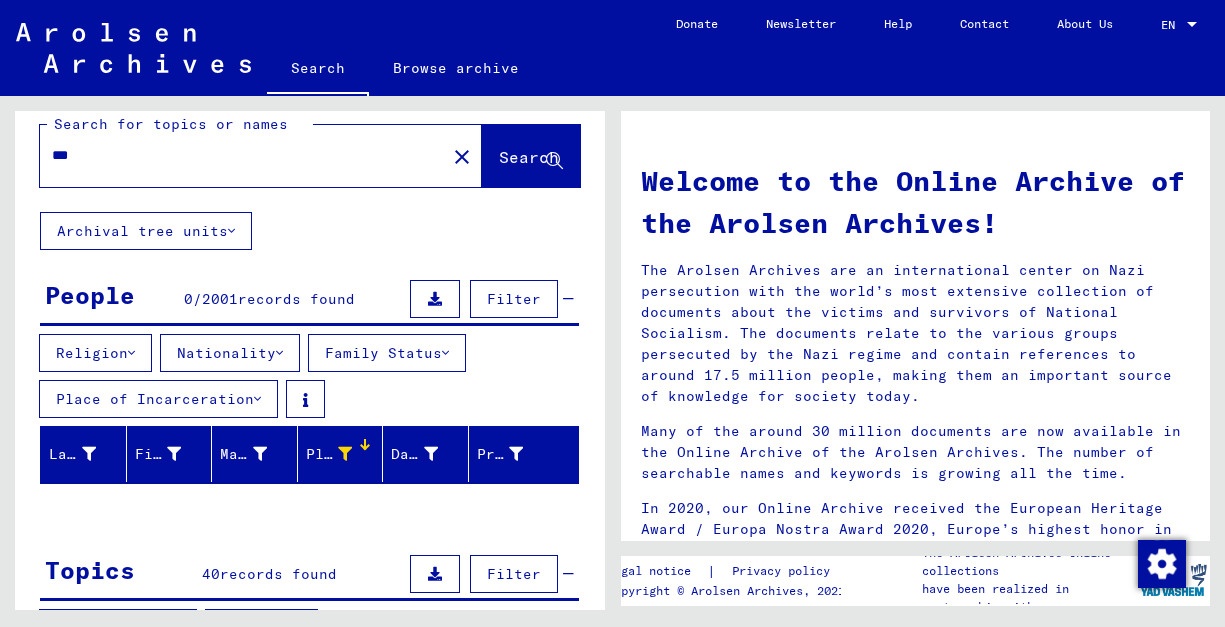 click on "Place of Birth" at bounding box center (332, 454) 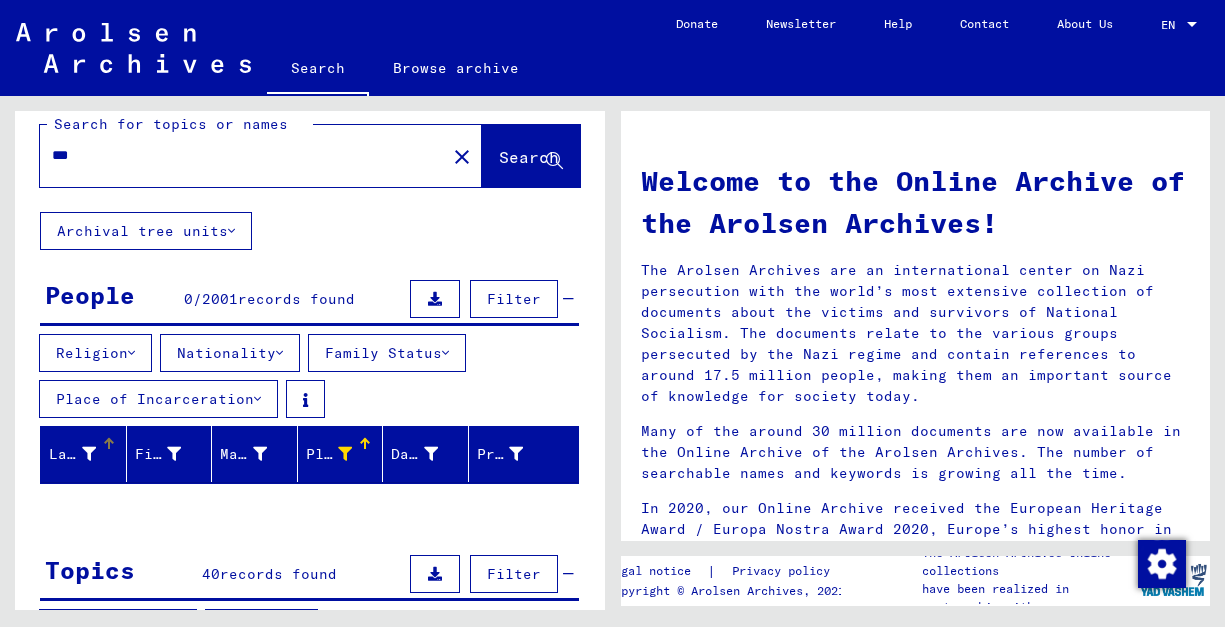 click on "Last Name" at bounding box center (72, 454) 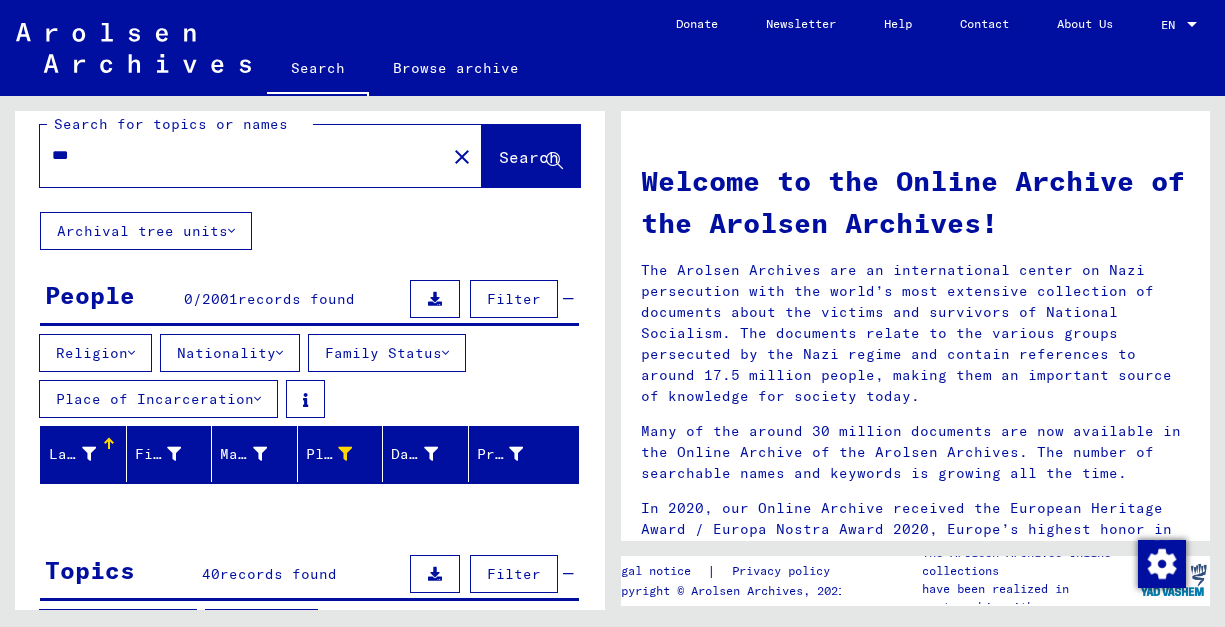 click at bounding box center [89, 454] 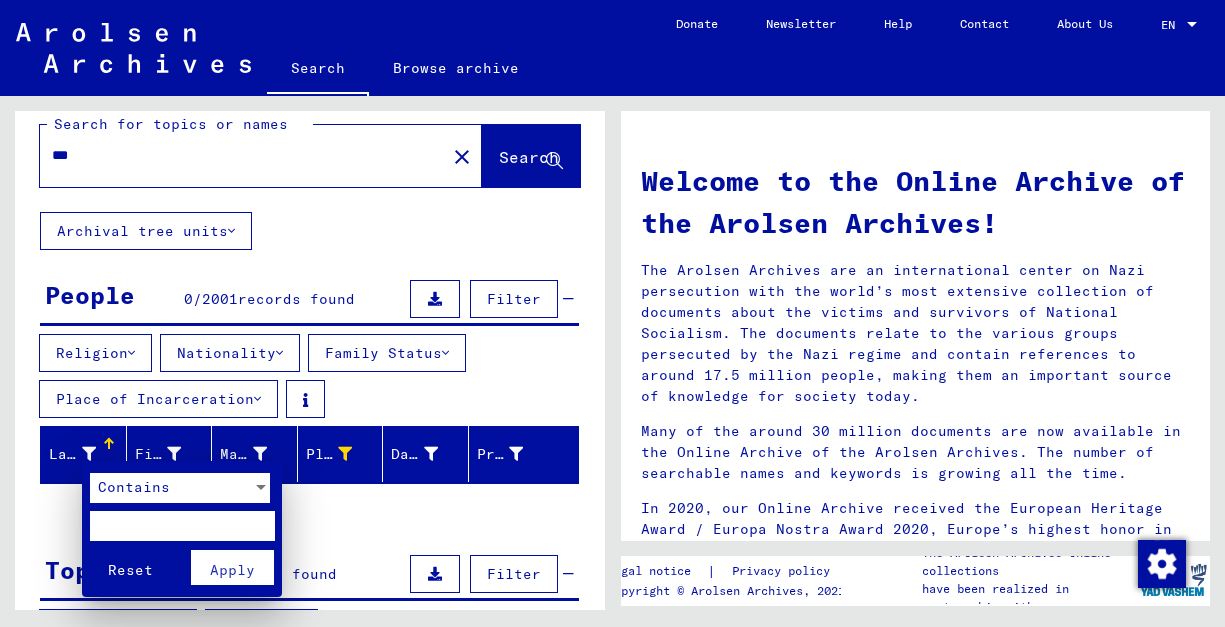 click at bounding box center [612, 313] 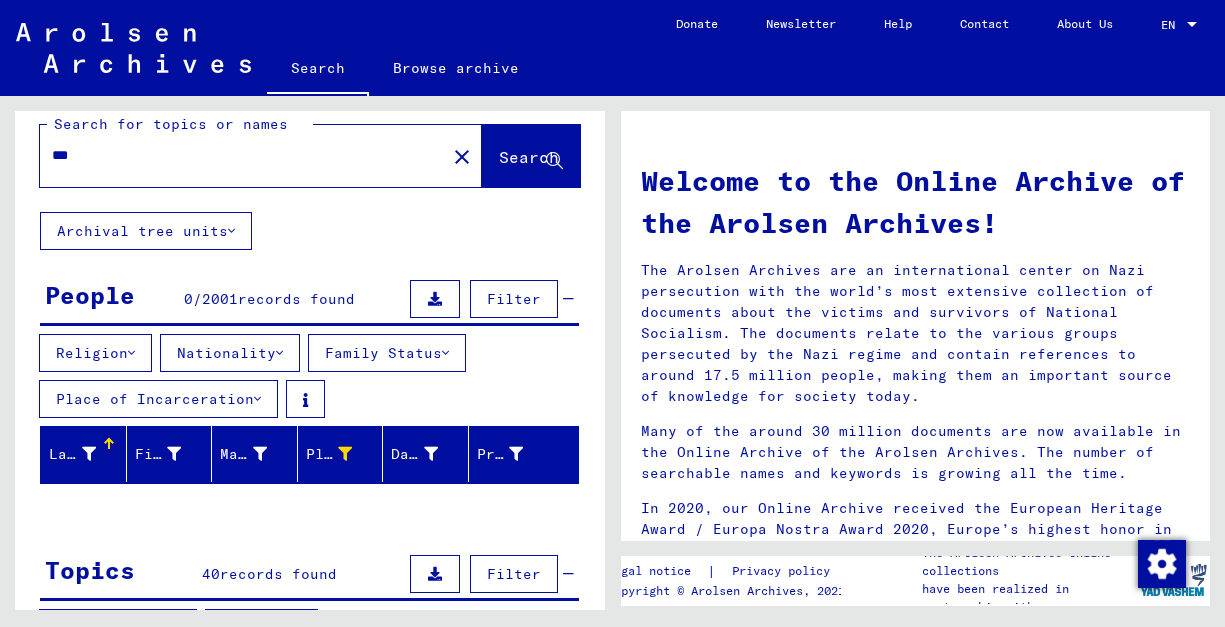 click on "Place of Birth" at bounding box center [344, 454] 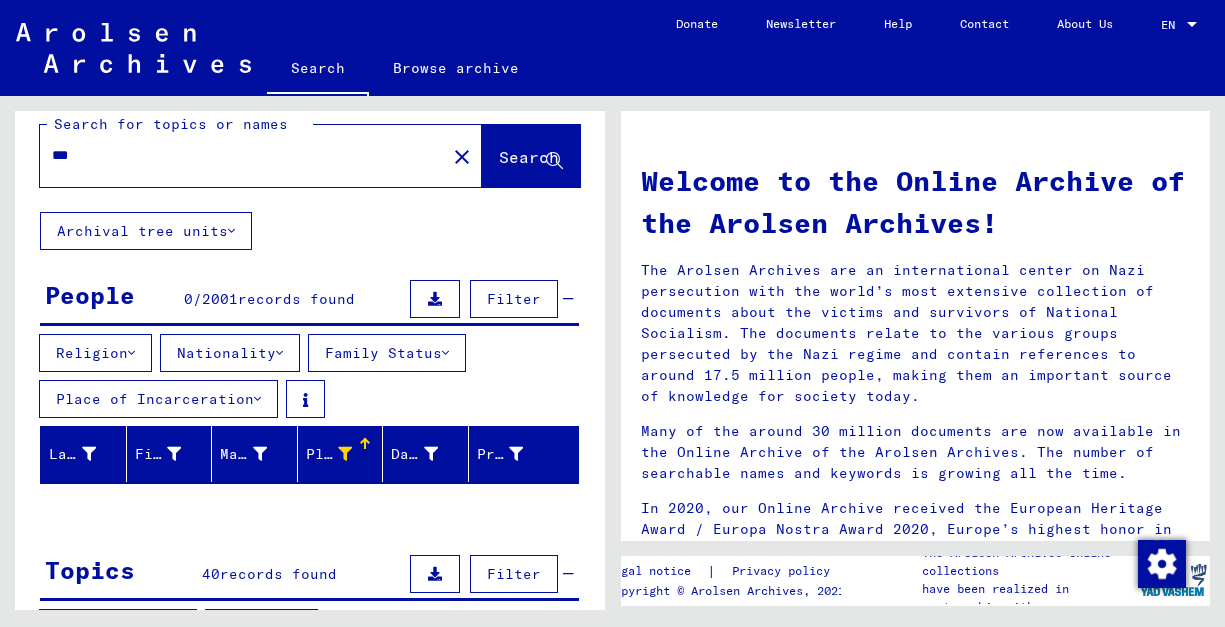 click on "Place of Birth" at bounding box center [329, 454] 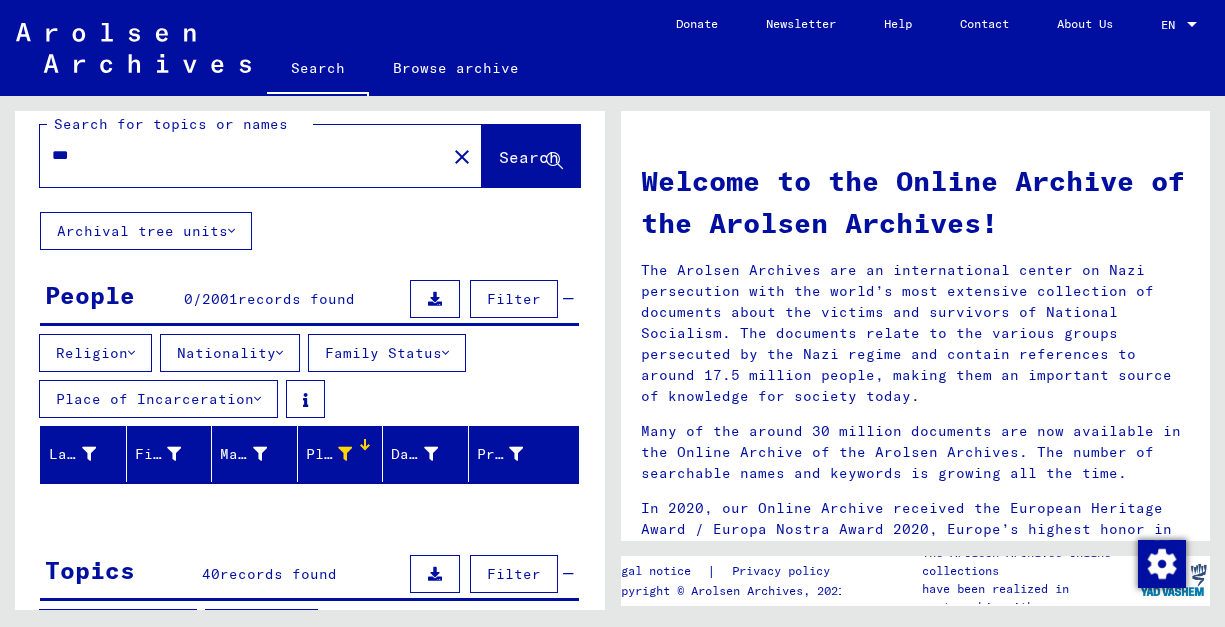 click on "Place of Birth" at bounding box center (329, 454) 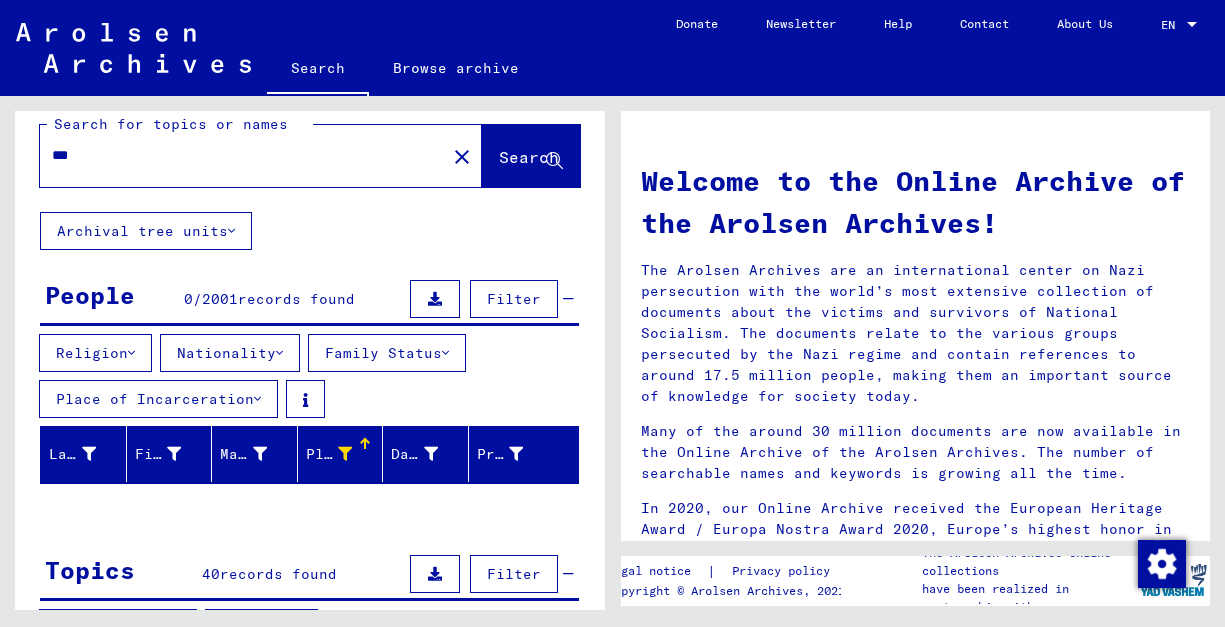 click on "Place of Birth" at bounding box center (329, 454) 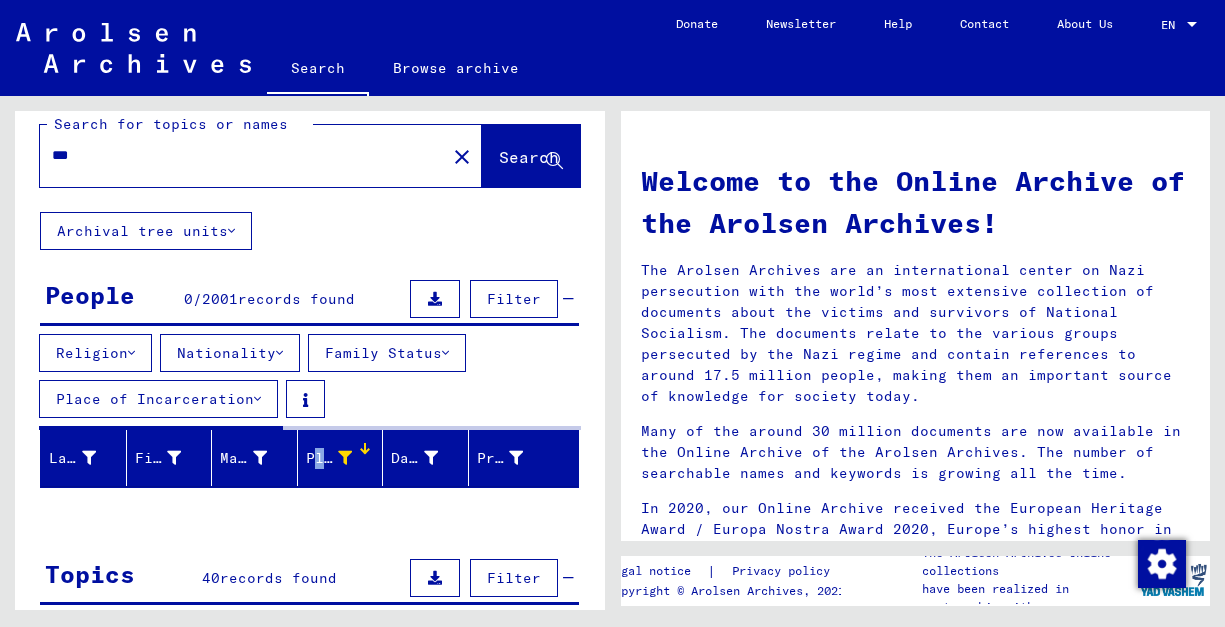click on "Place of Birth" at bounding box center (329, 458) 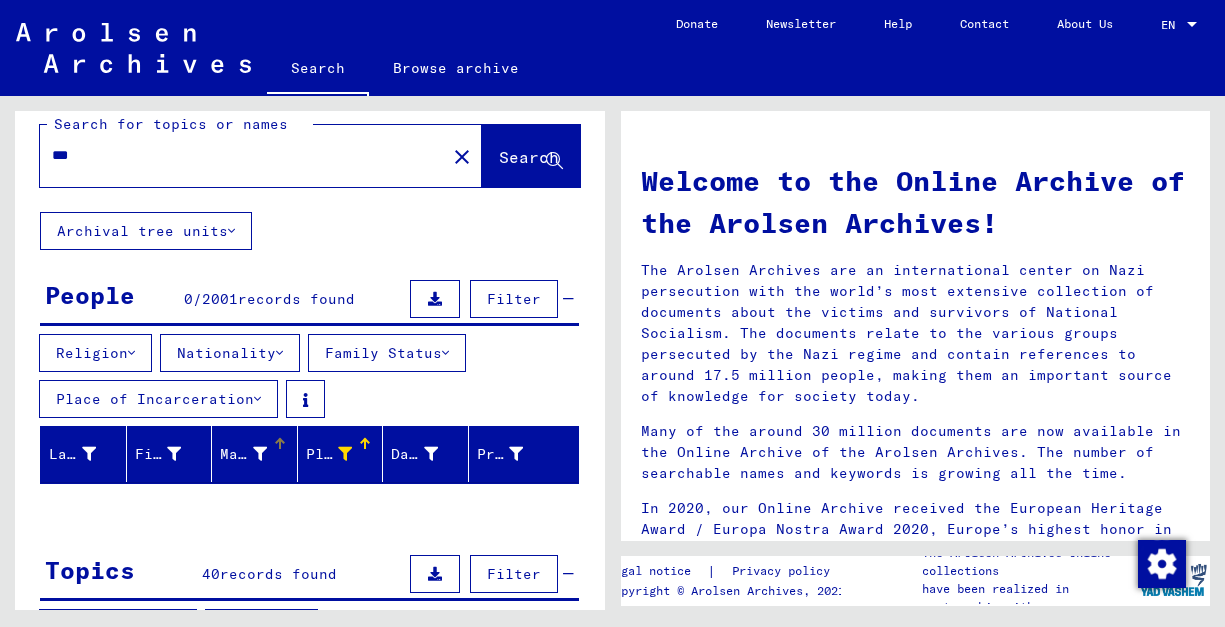 click on "Maiden Name" at bounding box center [243, 454] 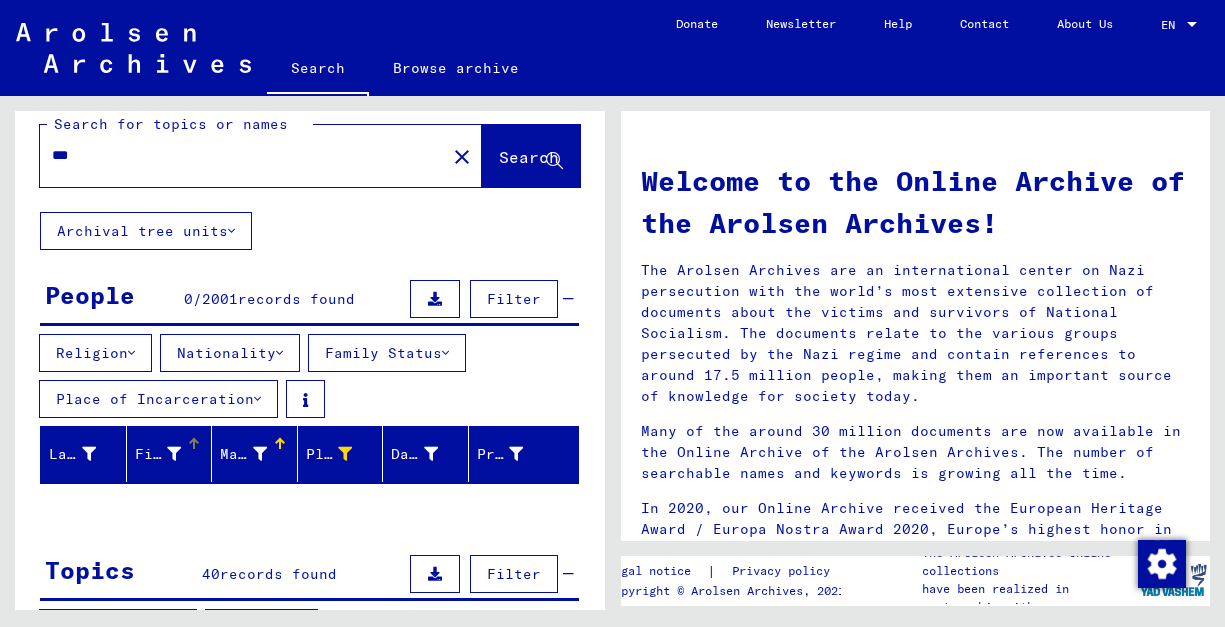 scroll, scrollTop: 0, scrollLeft: 0, axis: both 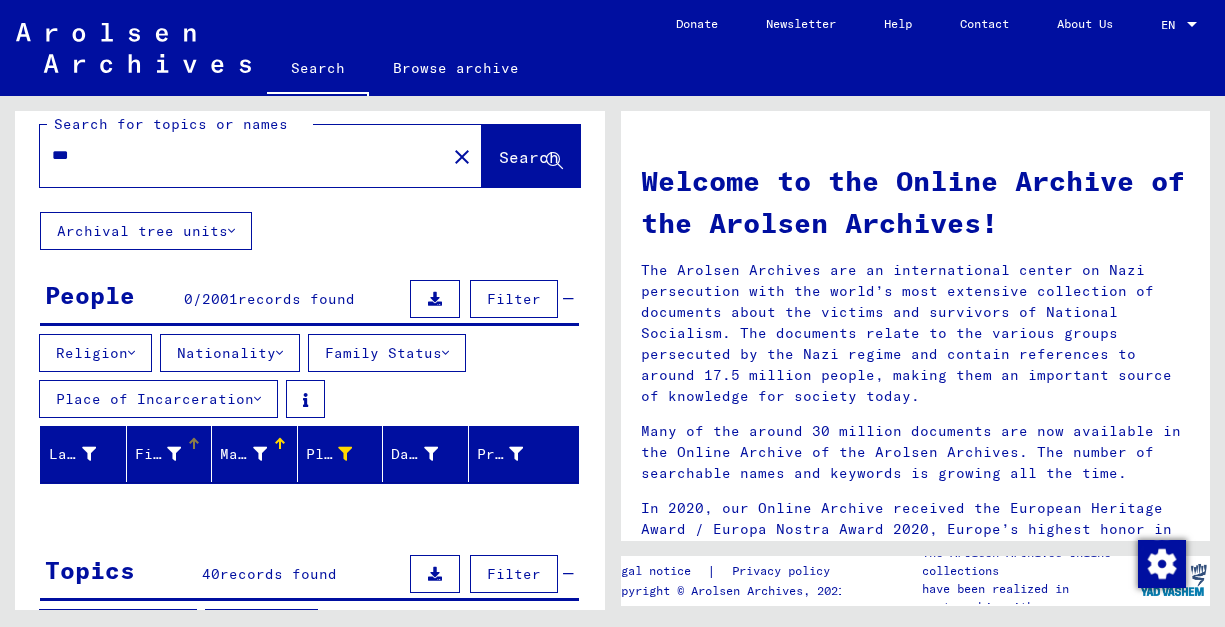 click at bounding box center (194, 444) 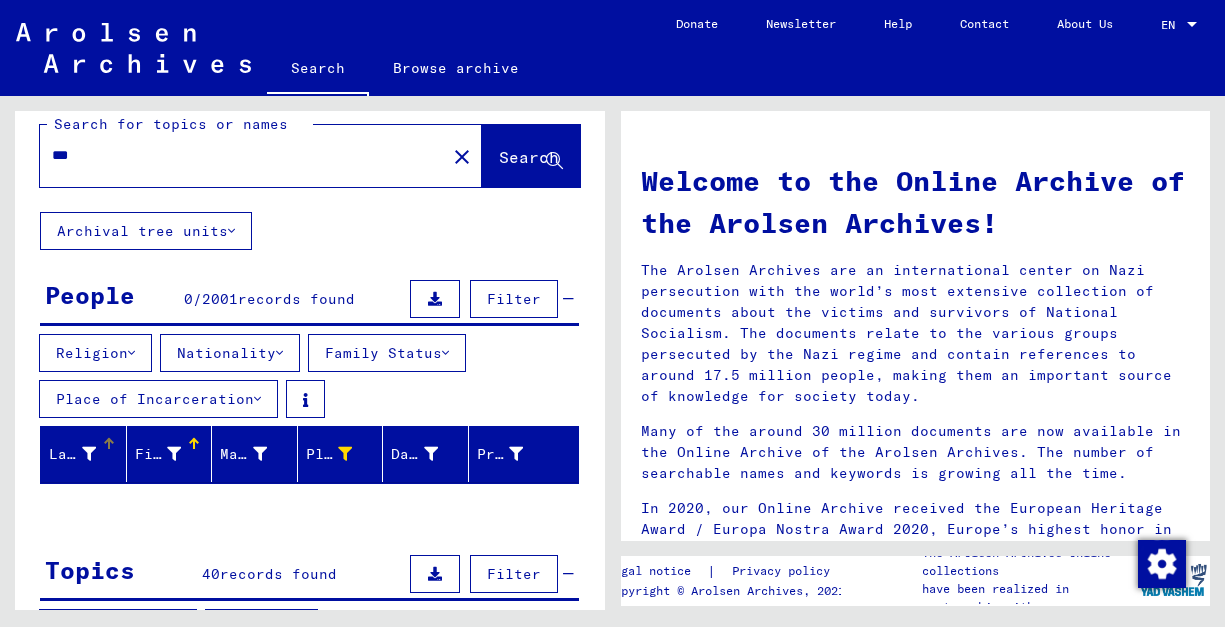 scroll, scrollTop: 29, scrollLeft: 0, axis: vertical 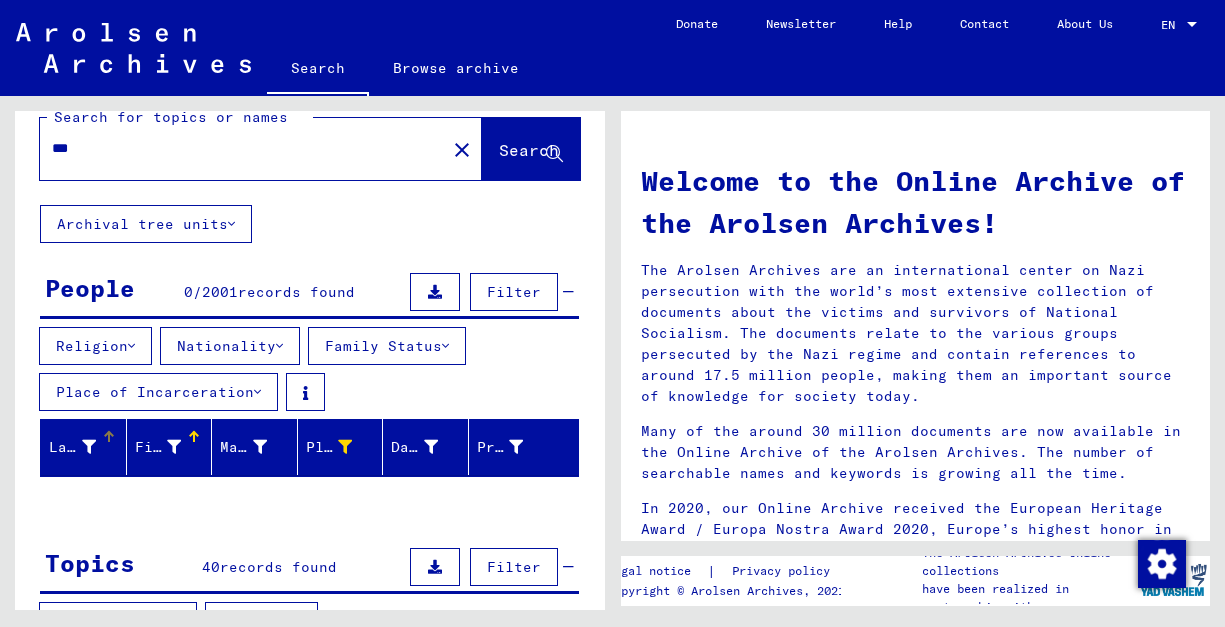click on "Last Name" at bounding box center [84, 447] 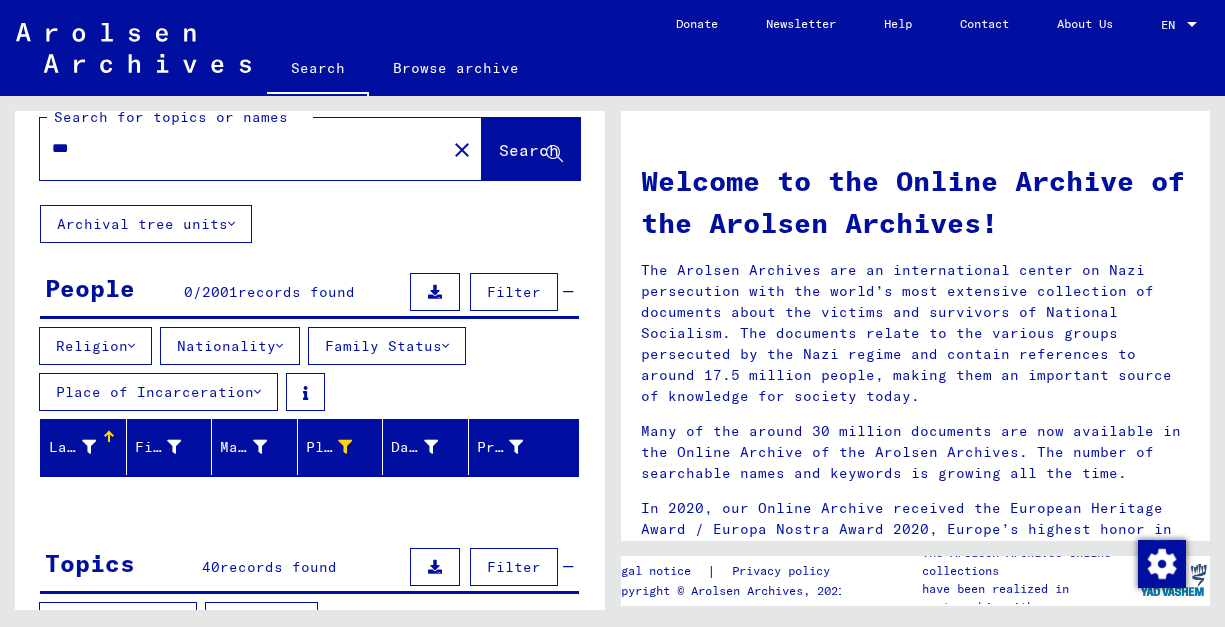 click on "Last Name" at bounding box center (84, 447) 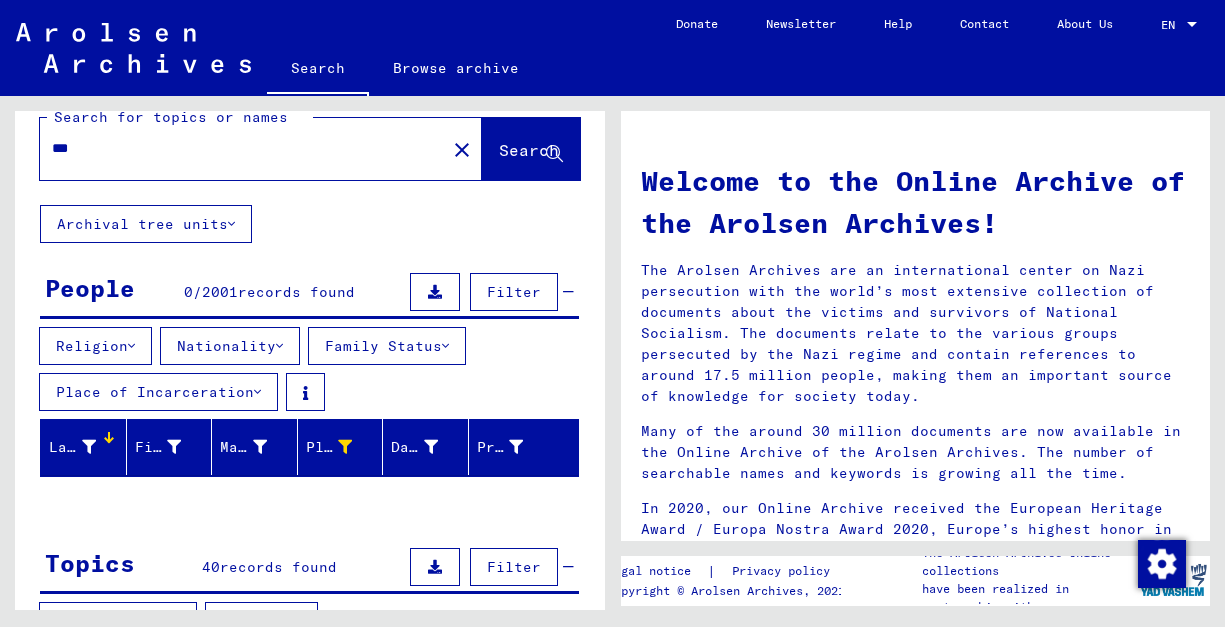 click on "Last Name" at bounding box center [72, 447] 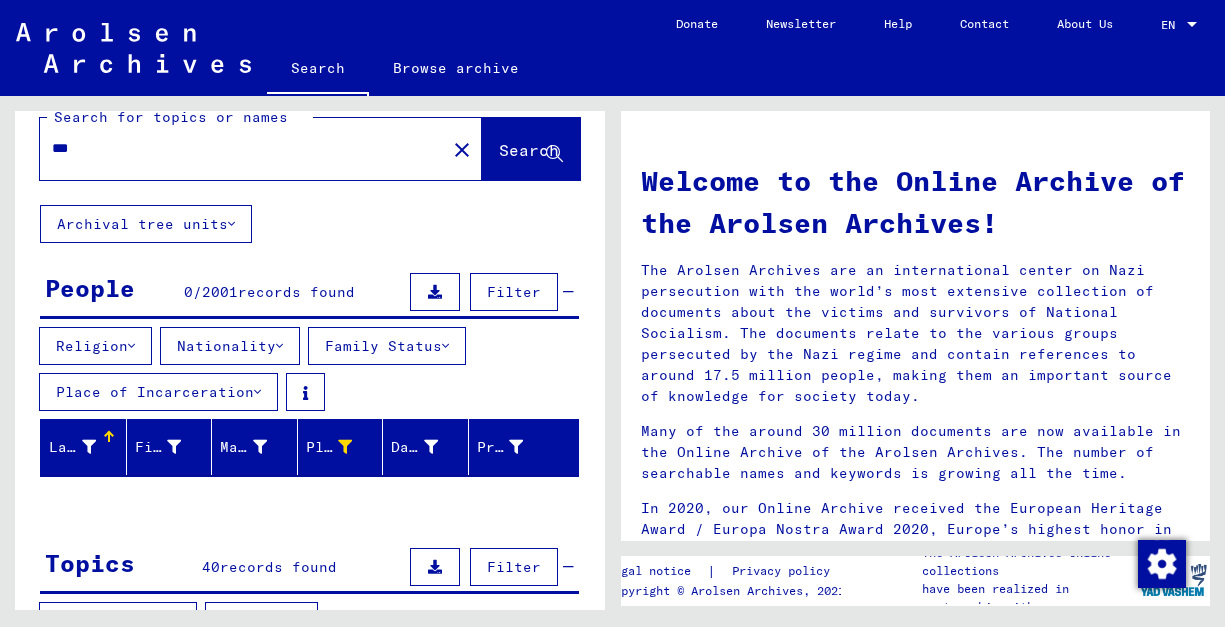click at bounding box center [89, 447] 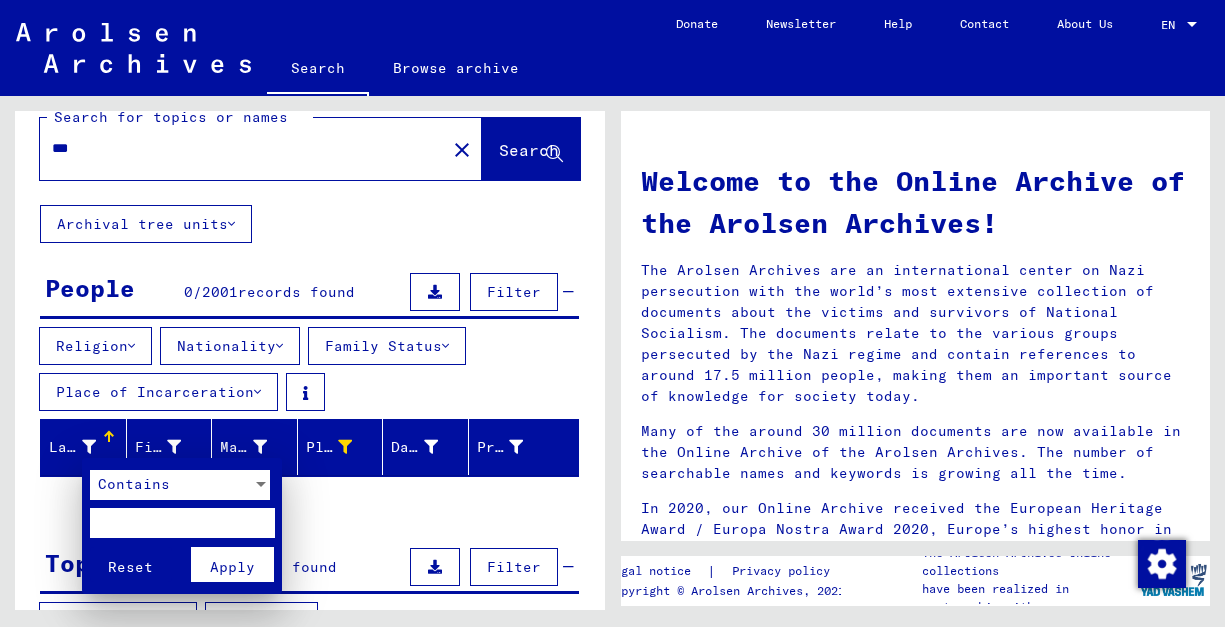 click at bounding box center [612, 313] 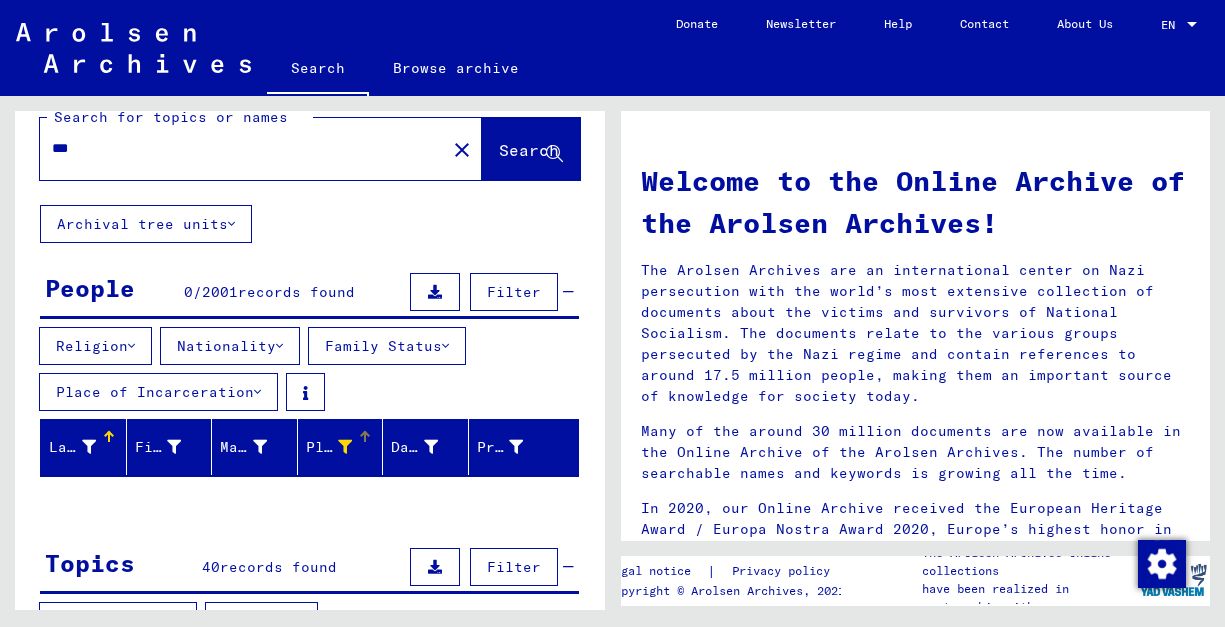 click on "Place of Birth" at bounding box center (341, 447) 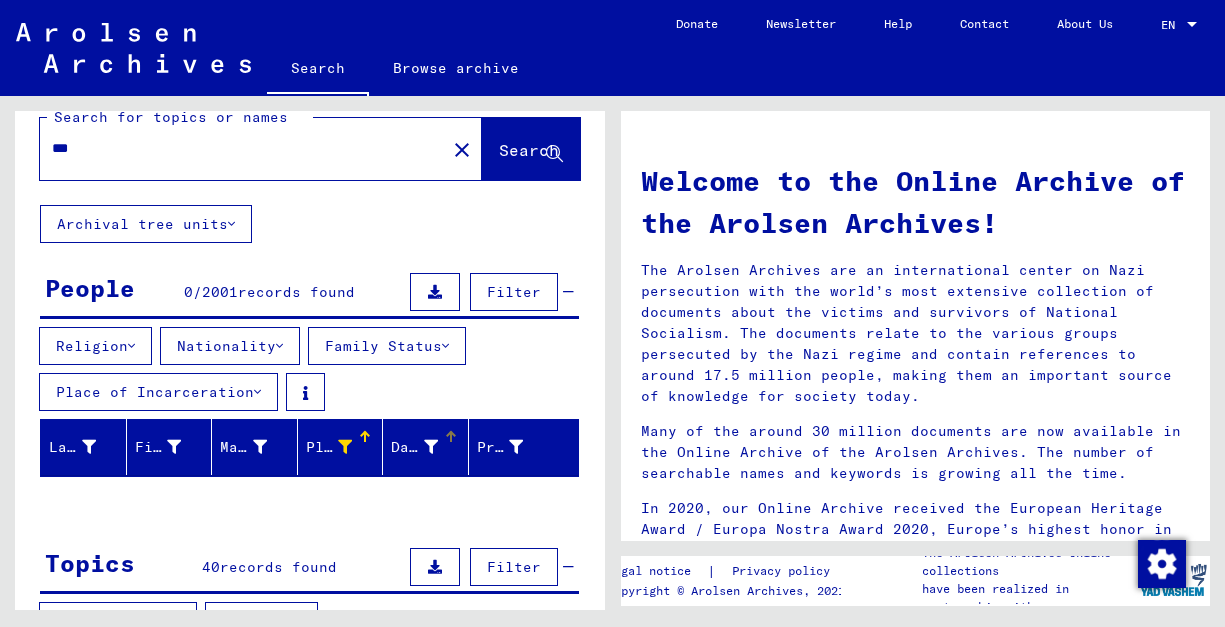 click on "Date of Birth" at bounding box center (426, 447) 